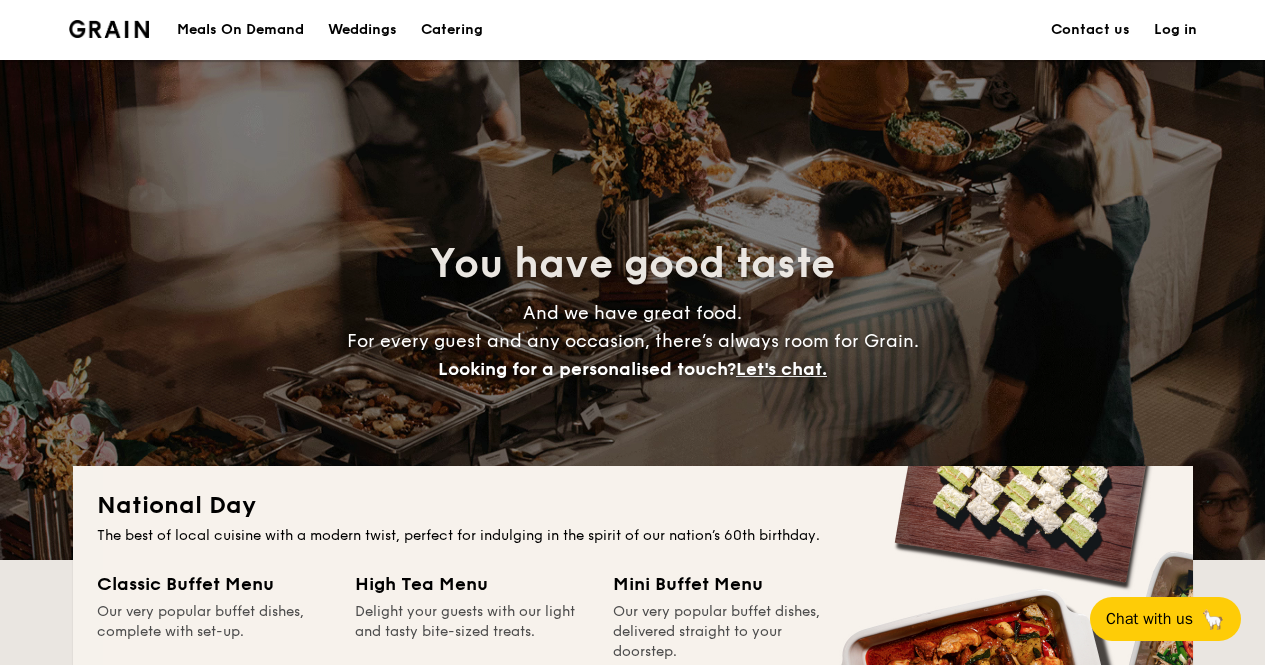 scroll, scrollTop: 0, scrollLeft: 0, axis: both 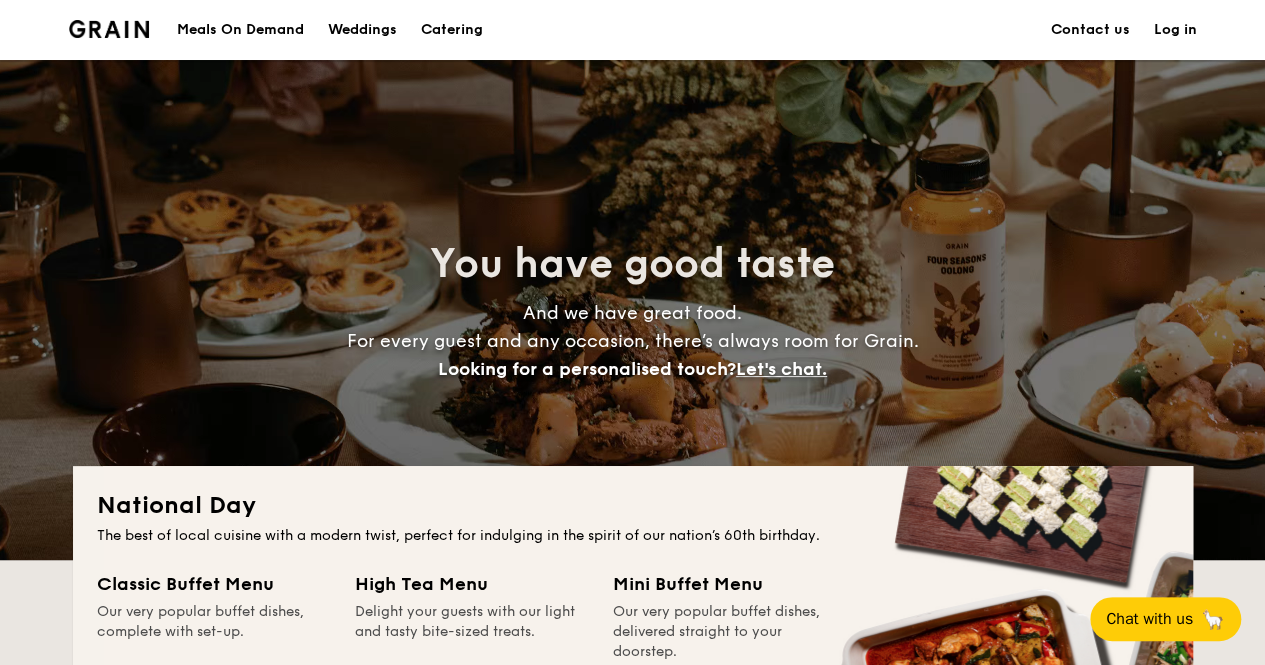 click on "Catering" at bounding box center [452, 30] 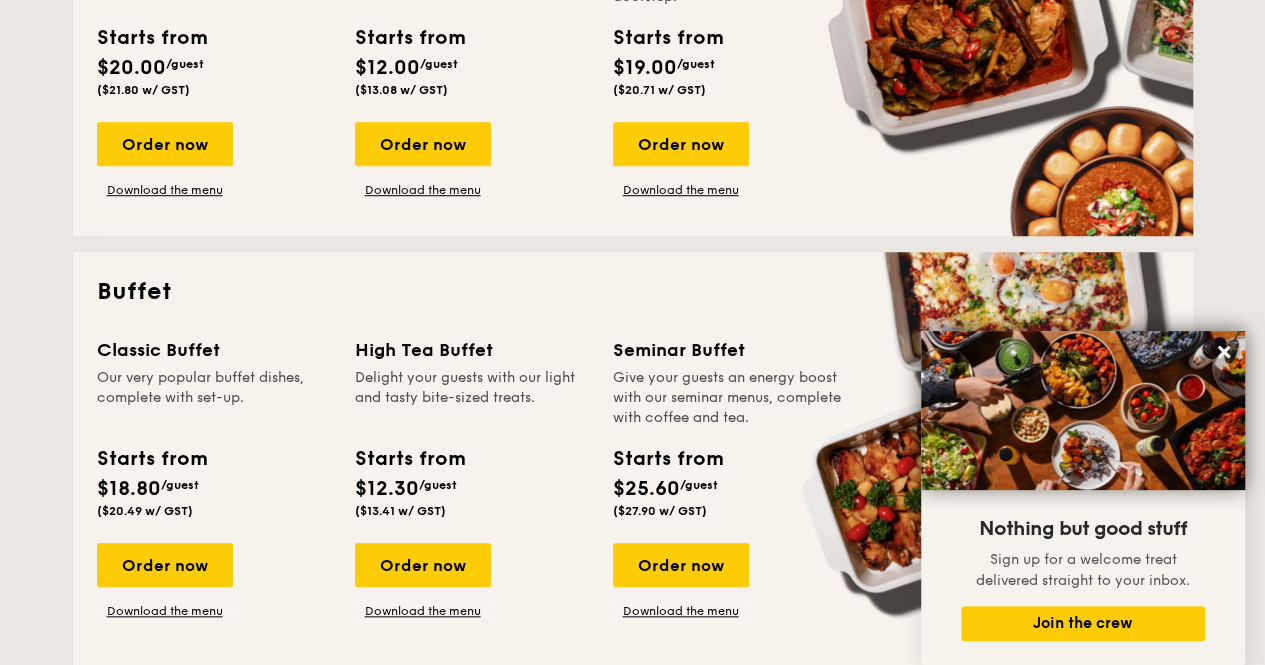 scroll, scrollTop: 400, scrollLeft: 0, axis: vertical 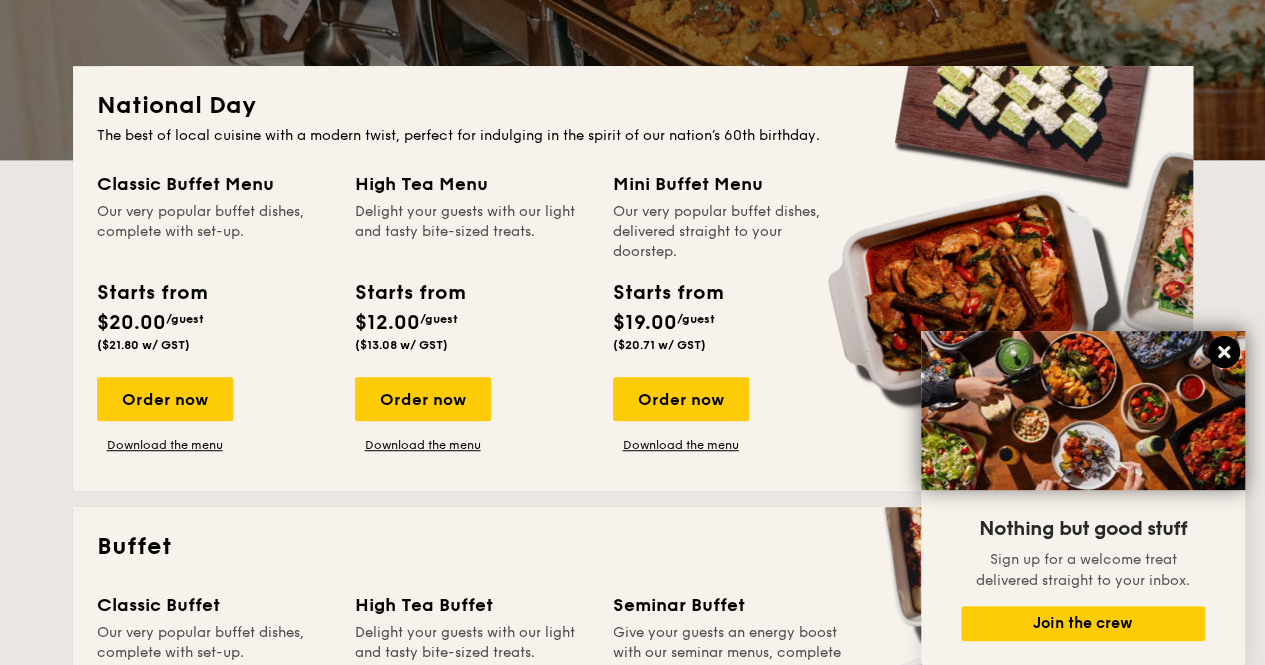 click 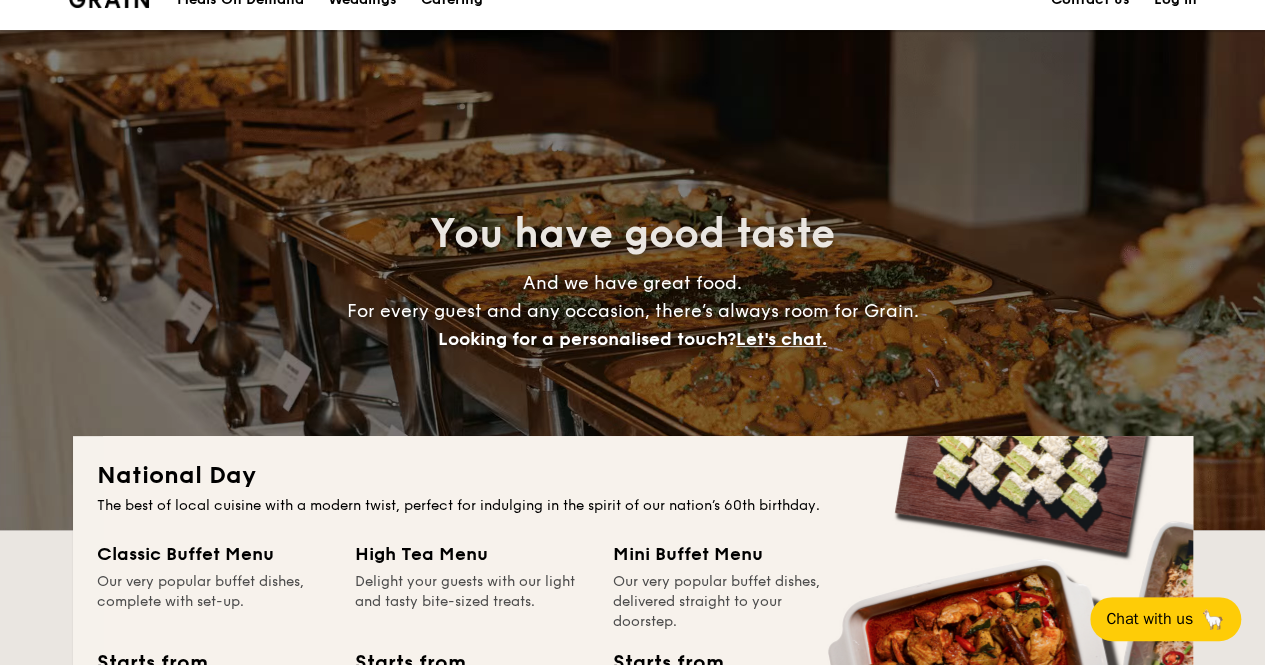 scroll, scrollTop: 0, scrollLeft: 0, axis: both 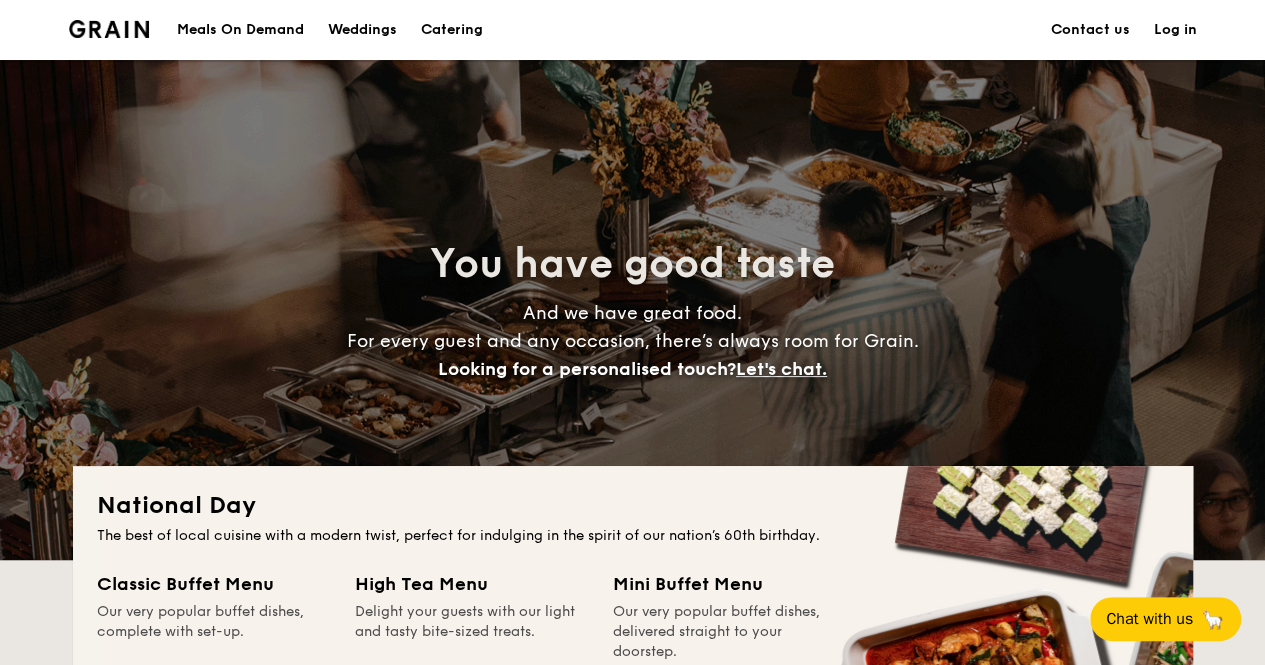 click on "Catering" at bounding box center [452, 30] 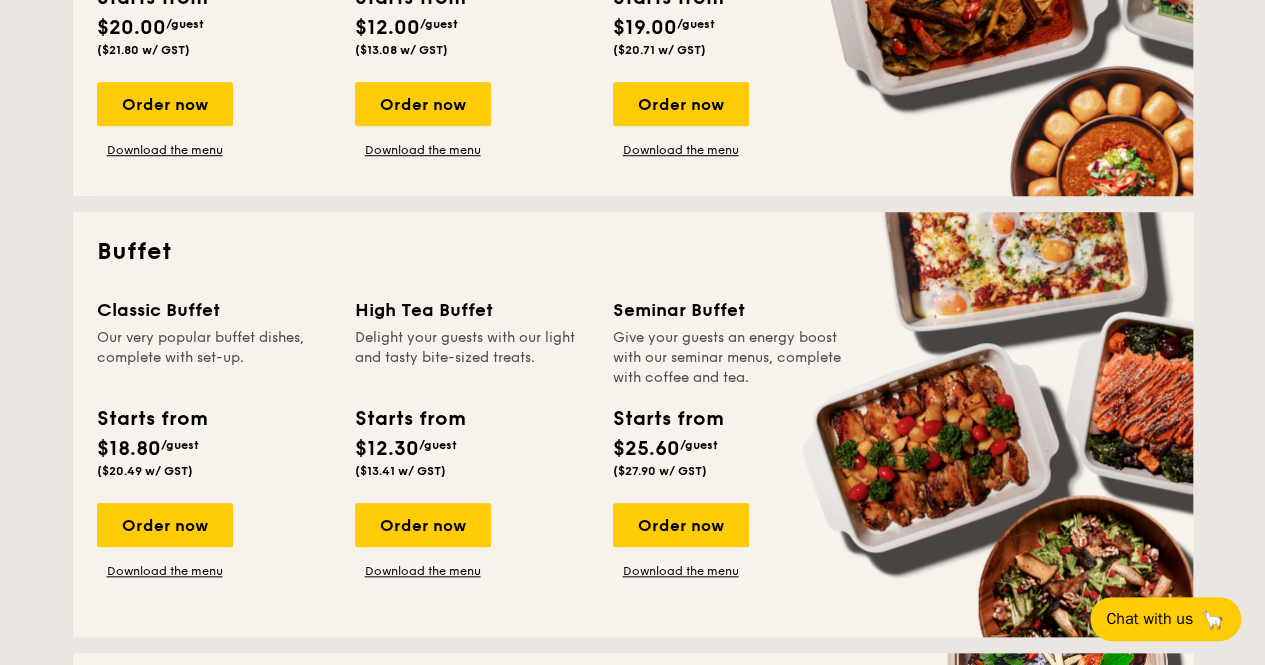 scroll, scrollTop: 800, scrollLeft: 0, axis: vertical 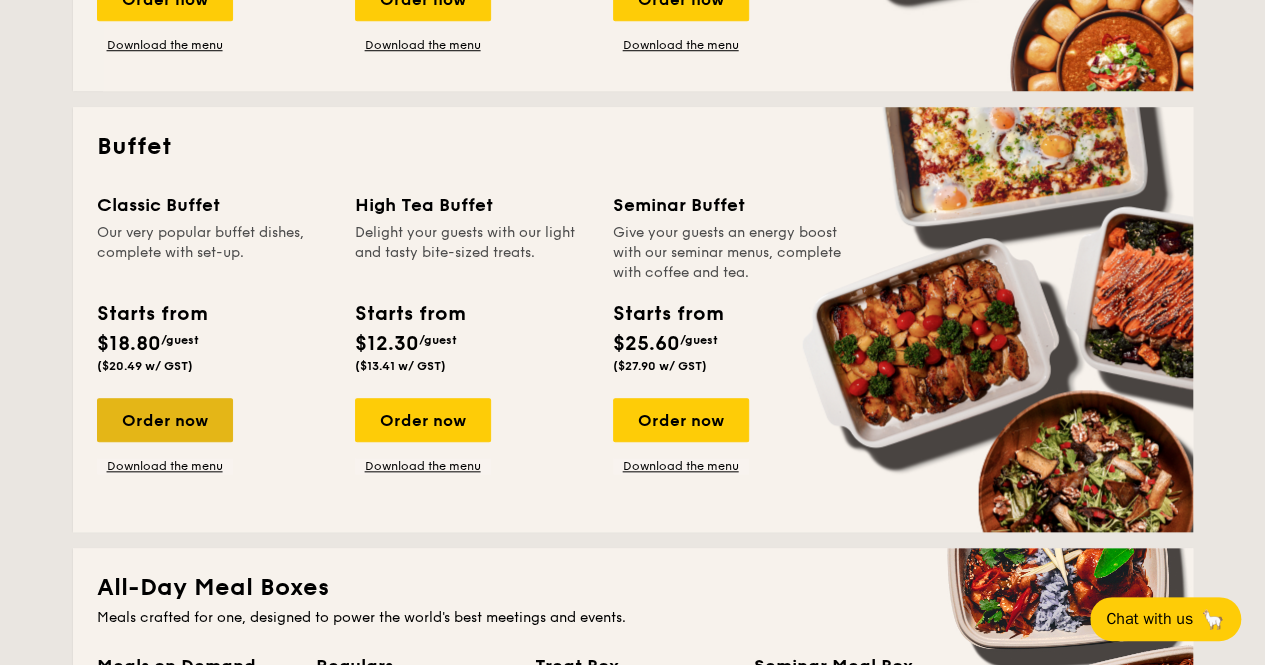 click on "Order now" at bounding box center [165, 420] 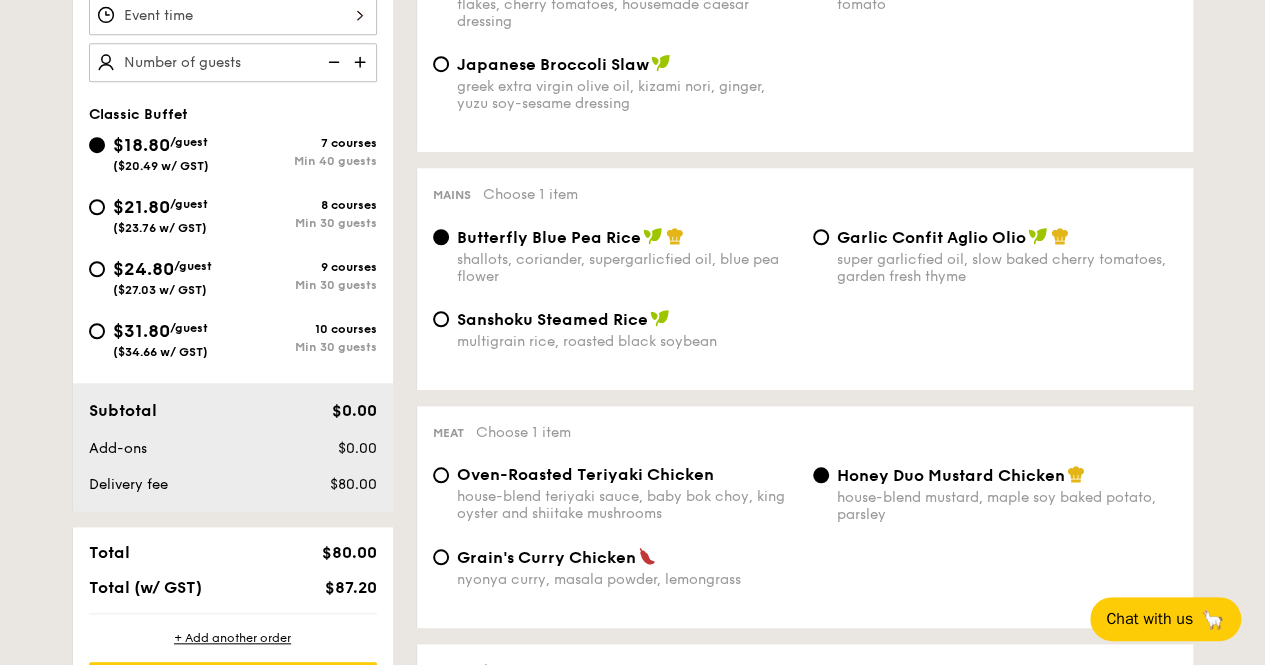 scroll, scrollTop: 800, scrollLeft: 0, axis: vertical 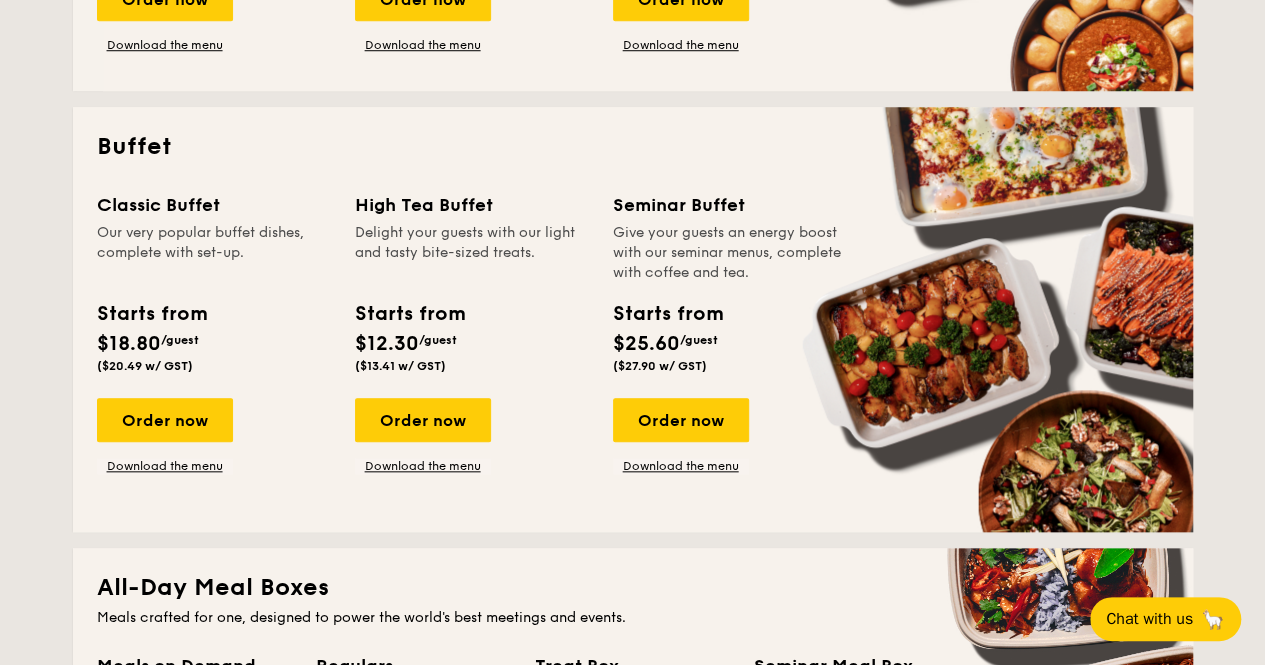 click on "Order now
Download the menu" at bounding box center (165, 436) 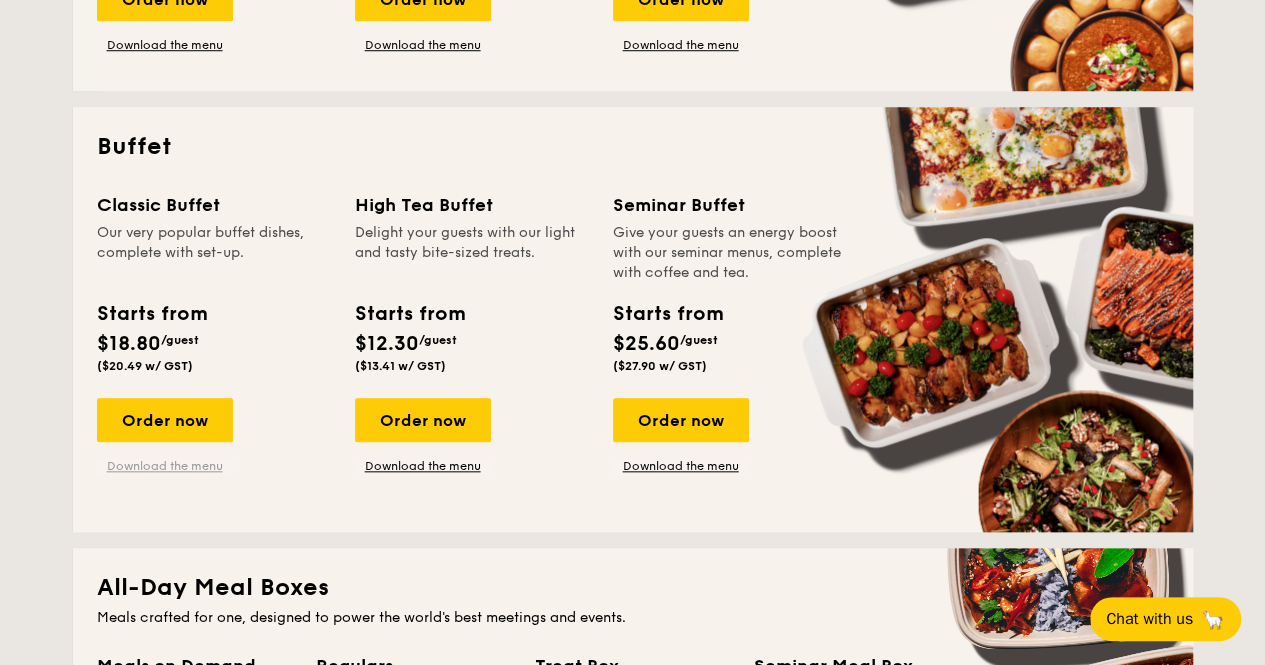 click on "Download the menu" at bounding box center [165, 466] 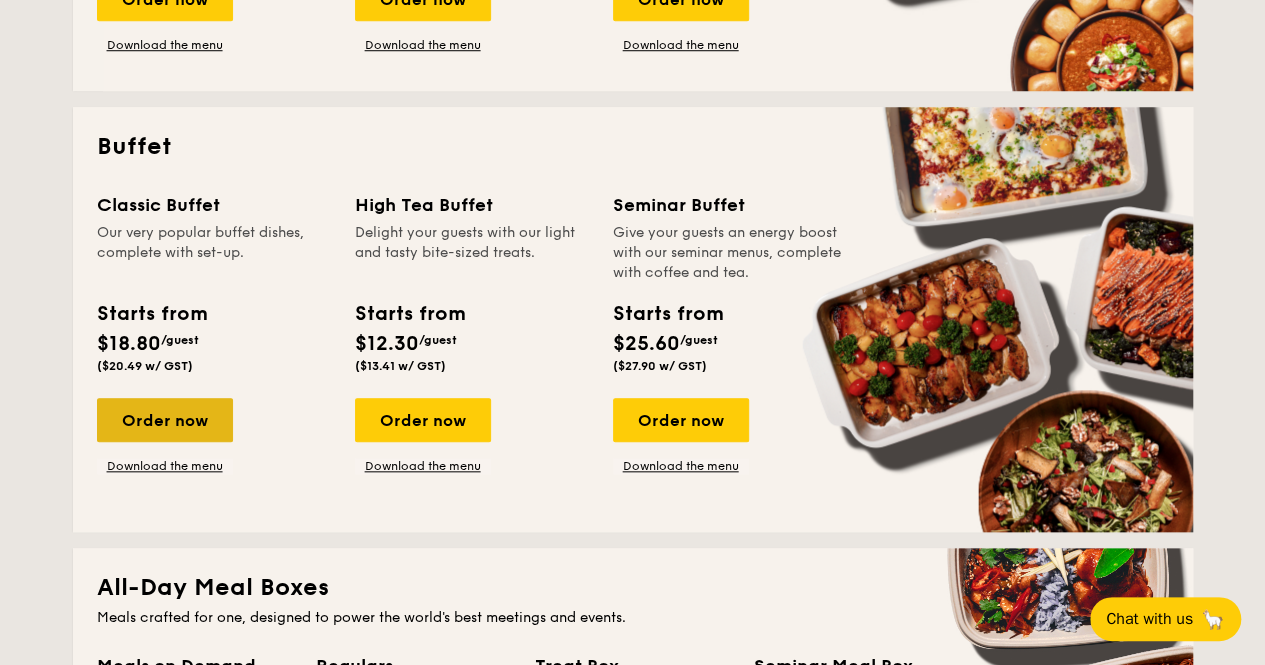click on "Order now" at bounding box center (165, 420) 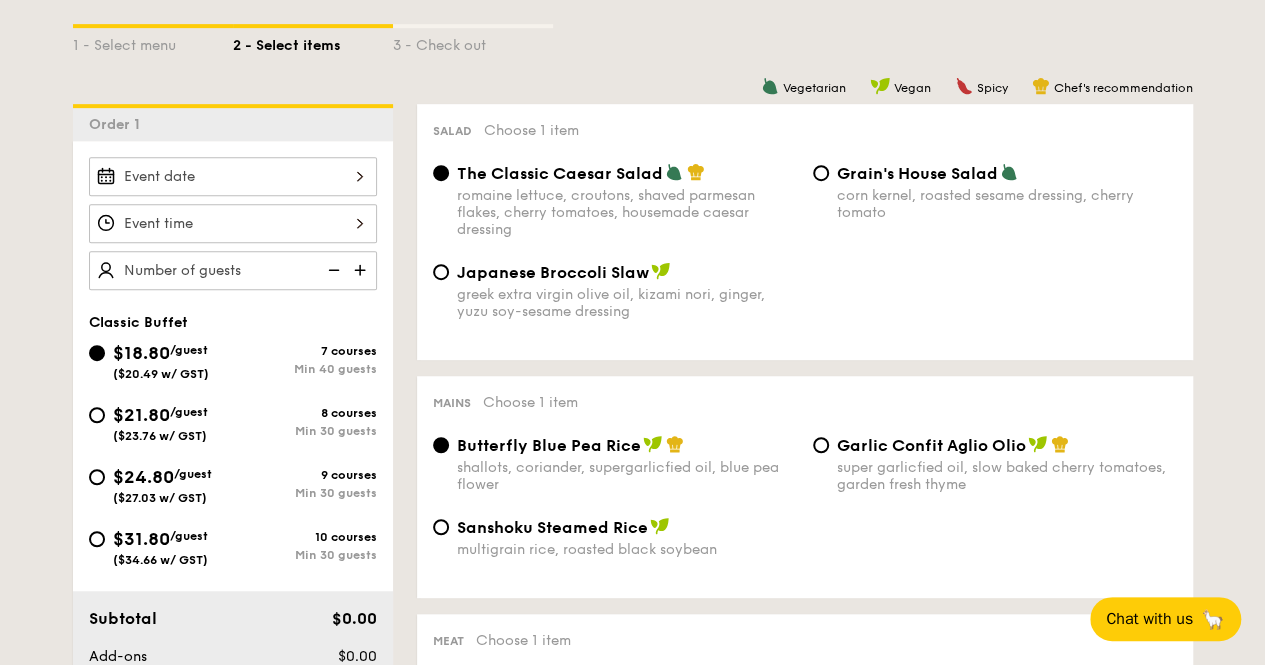 scroll, scrollTop: 500, scrollLeft: 0, axis: vertical 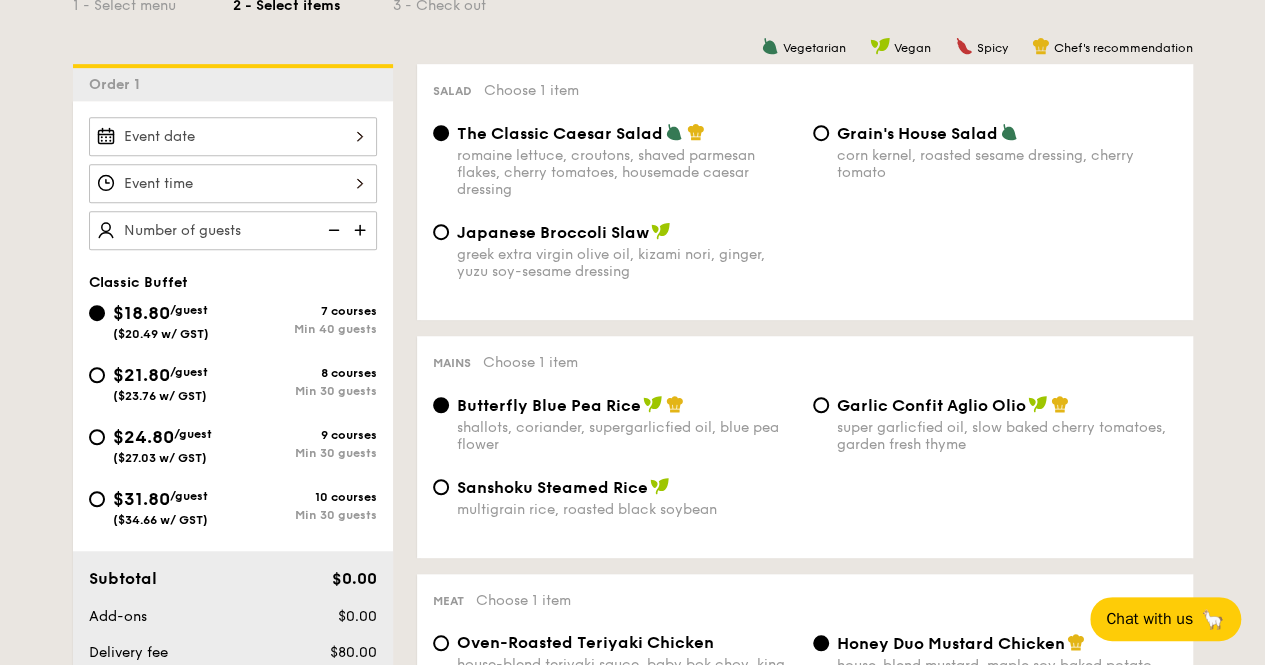 click on "10 courses" at bounding box center (305, 497) 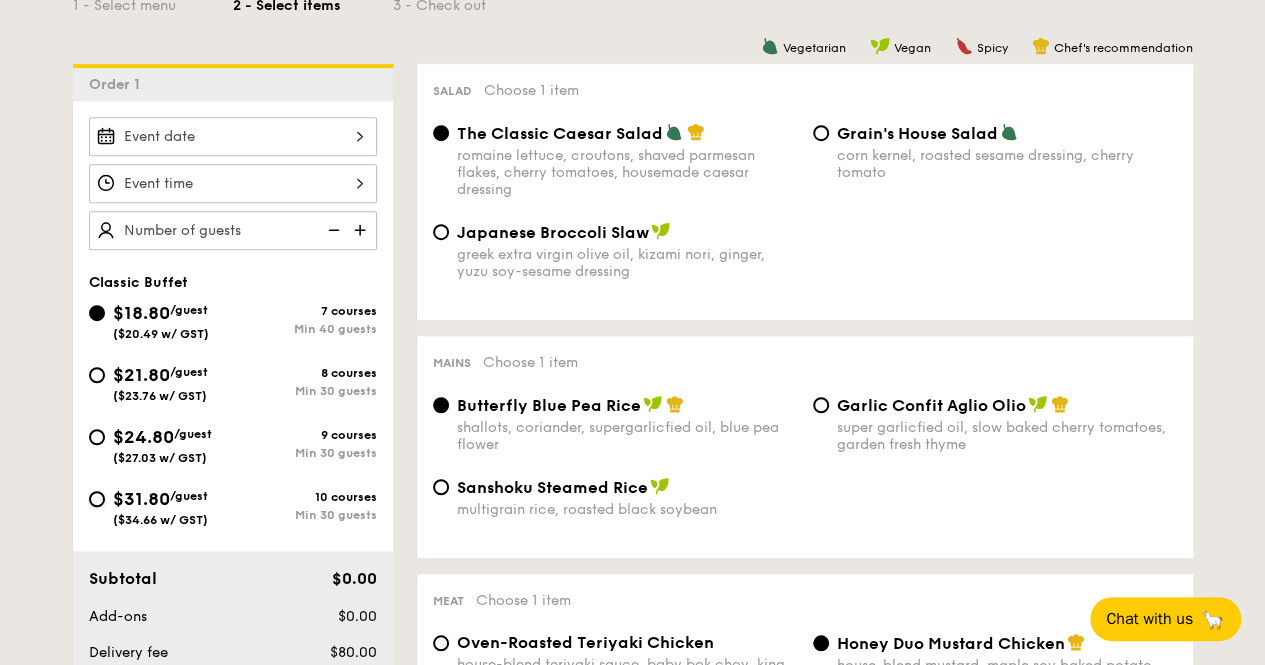 click on "$31.80
/guest
($34.66 w/ GST)
10 courses
Min 30 guests" at bounding box center [97, 499] 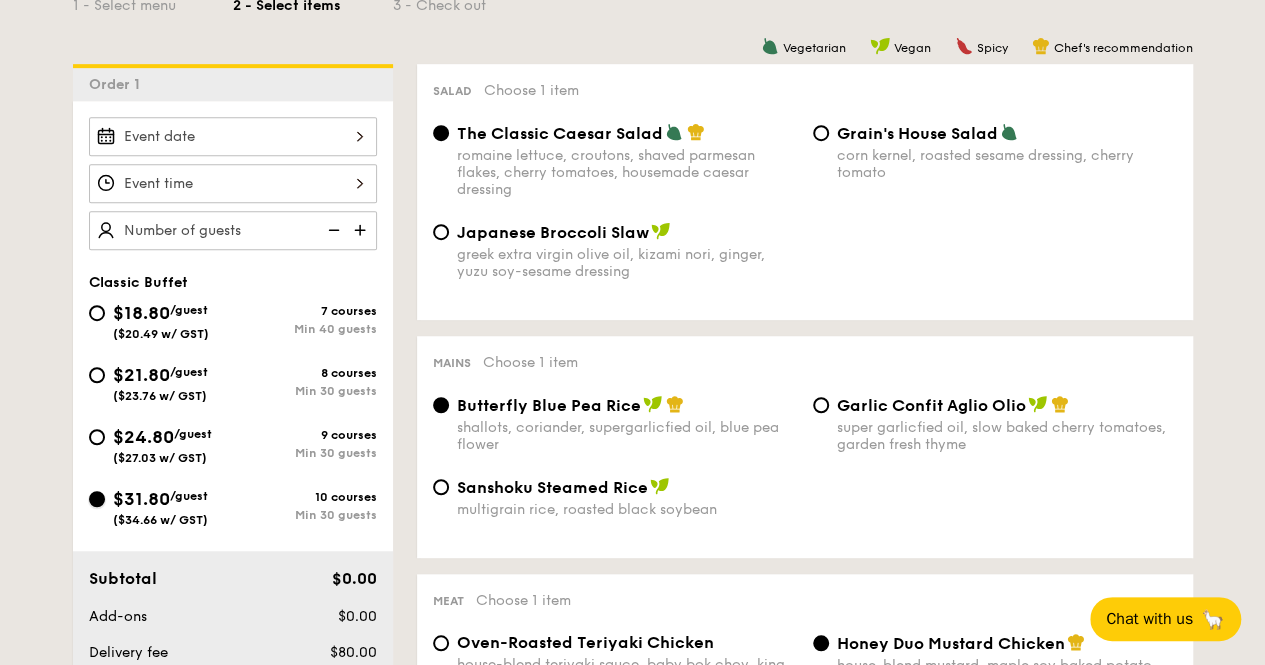 radio on "true" 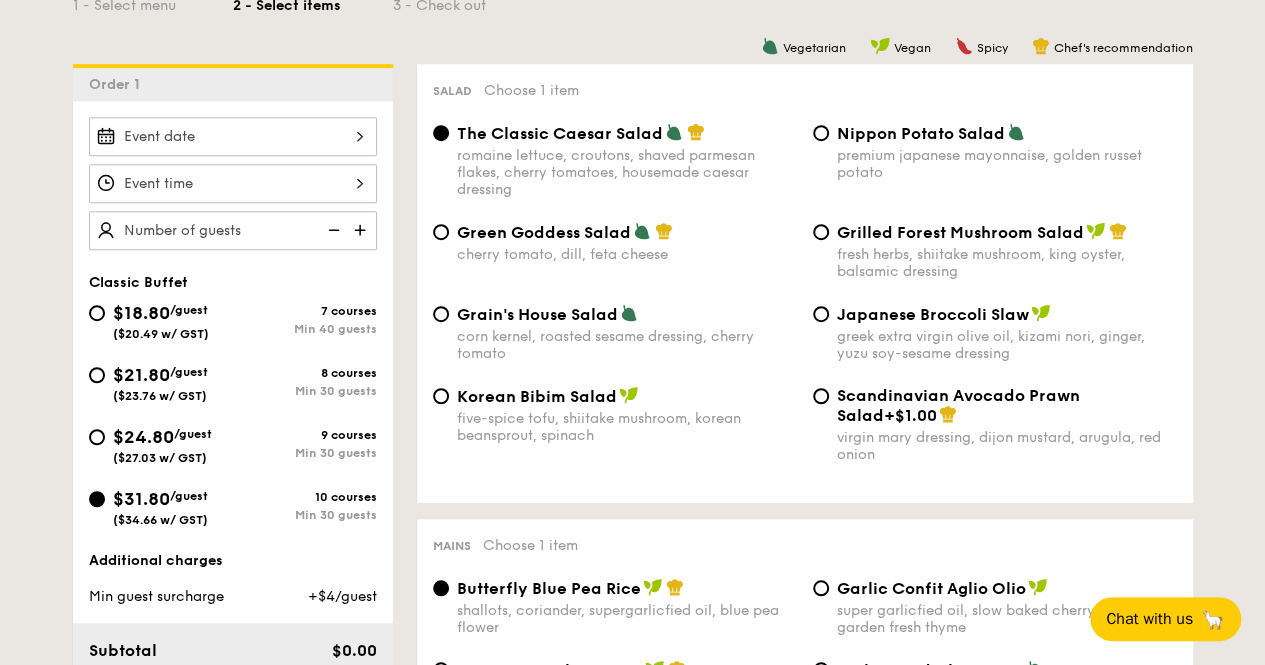 click on "$18.80
/guest
($20.49 w/ GST)
7 courses
Min 40 guests" at bounding box center (233, 320) 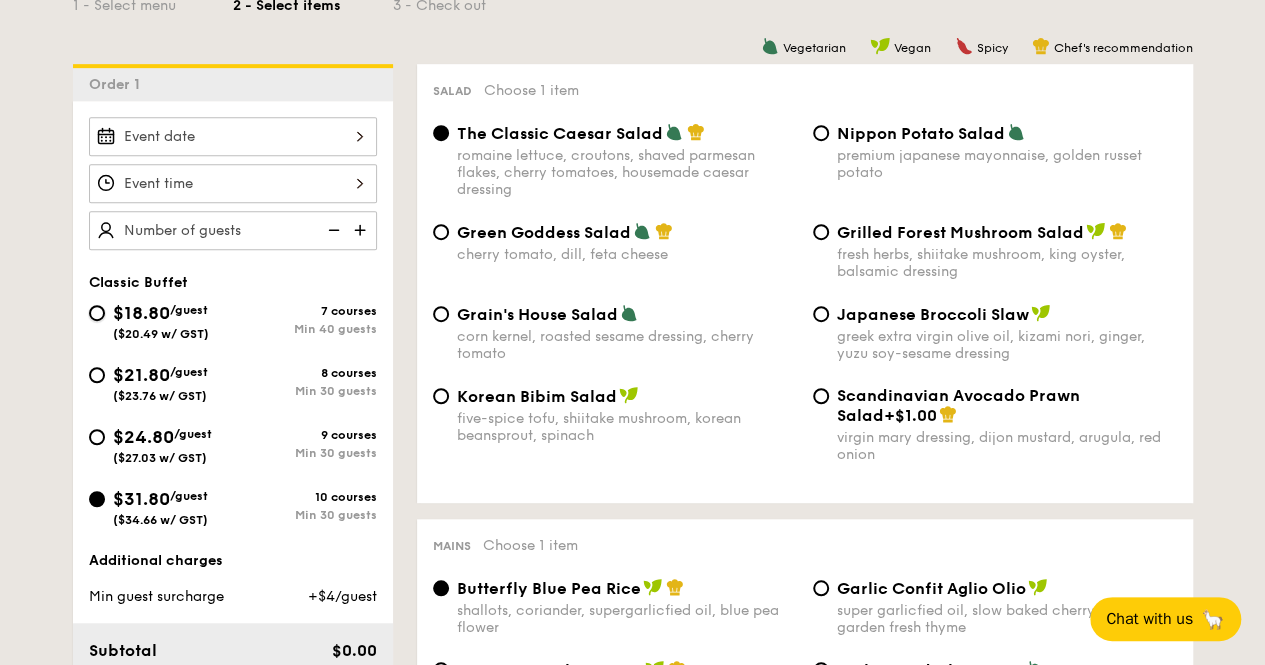 click on "$18.80
/guest
($20.49 w/ GST)
7 courses
Min 40 guests" at bounding box center [97, 313] 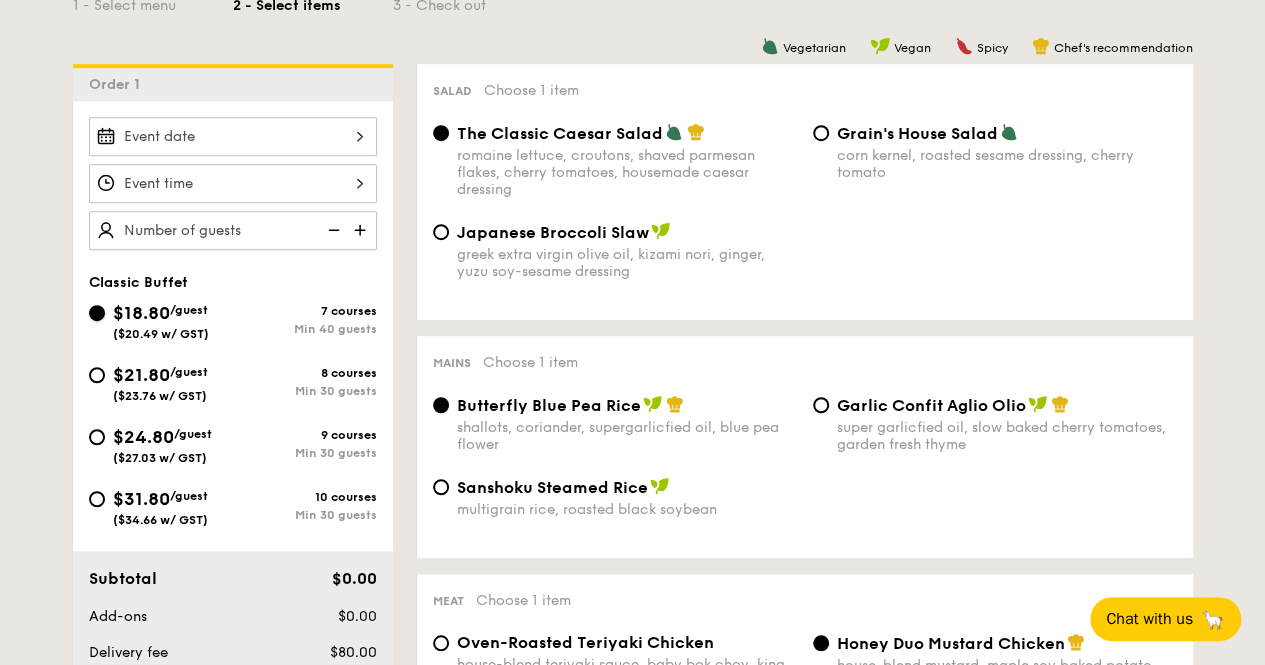 radio on "true" 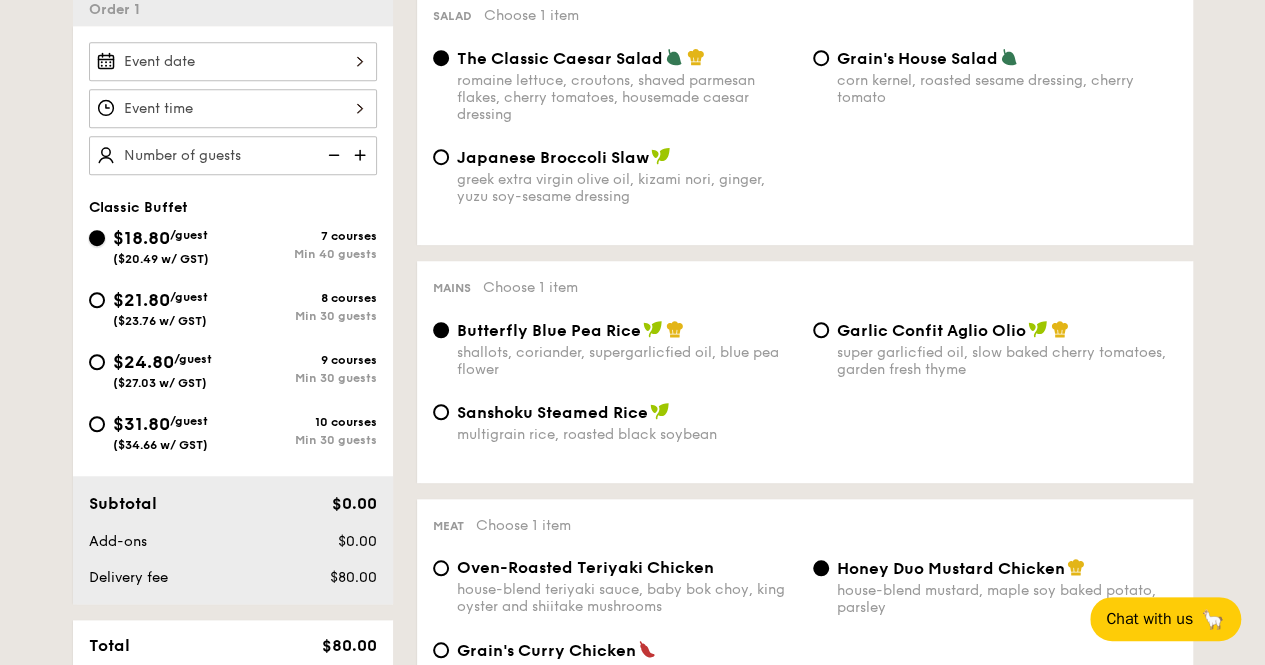 scroll, scrollTop: 571, scrollLeft: 0, axis: vertical 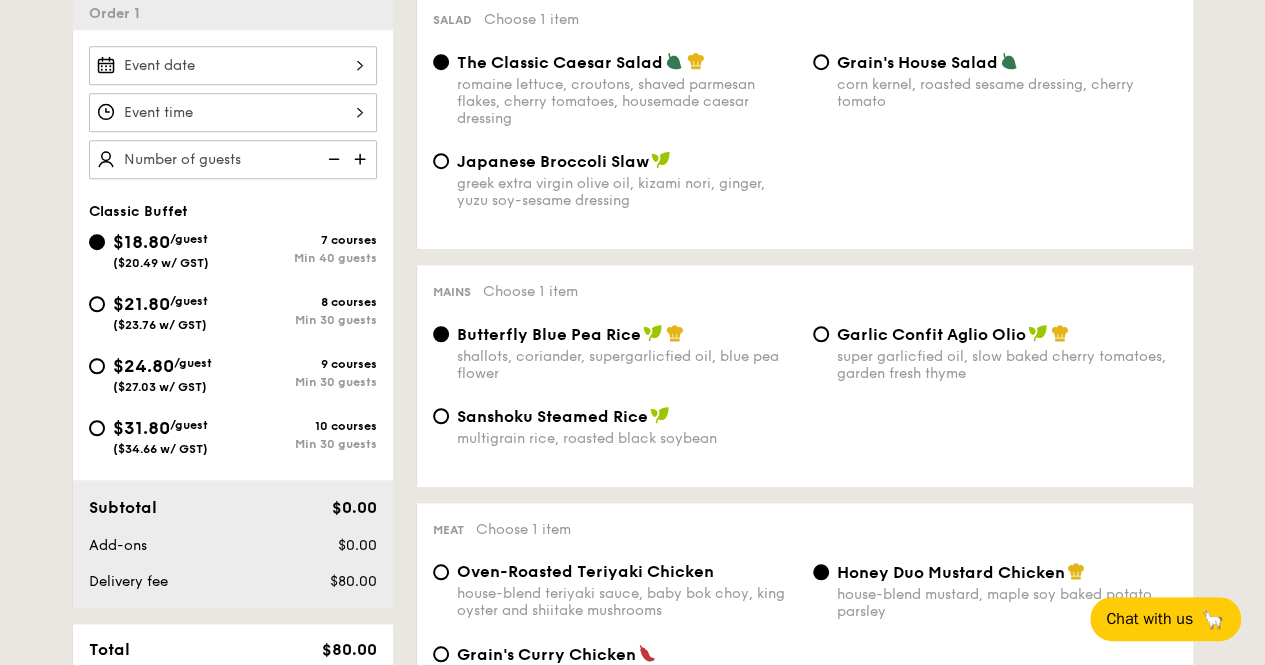 click at bounding box center [362, 159] 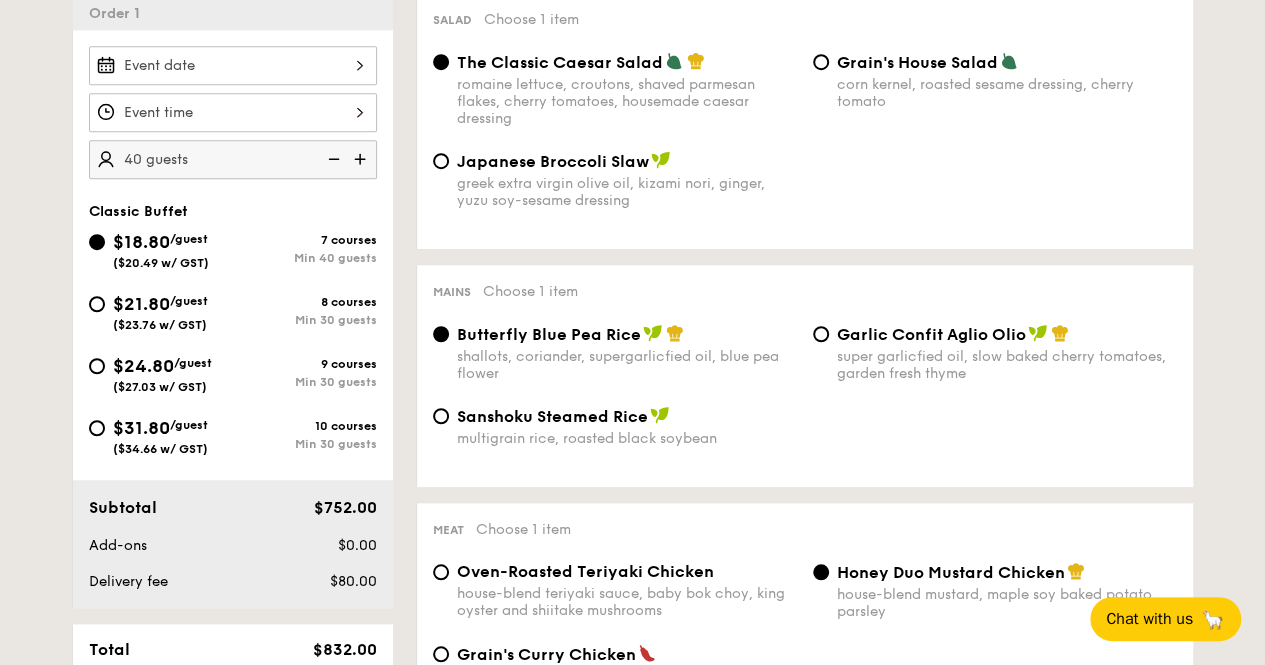 click at bounding box center [362, 159] 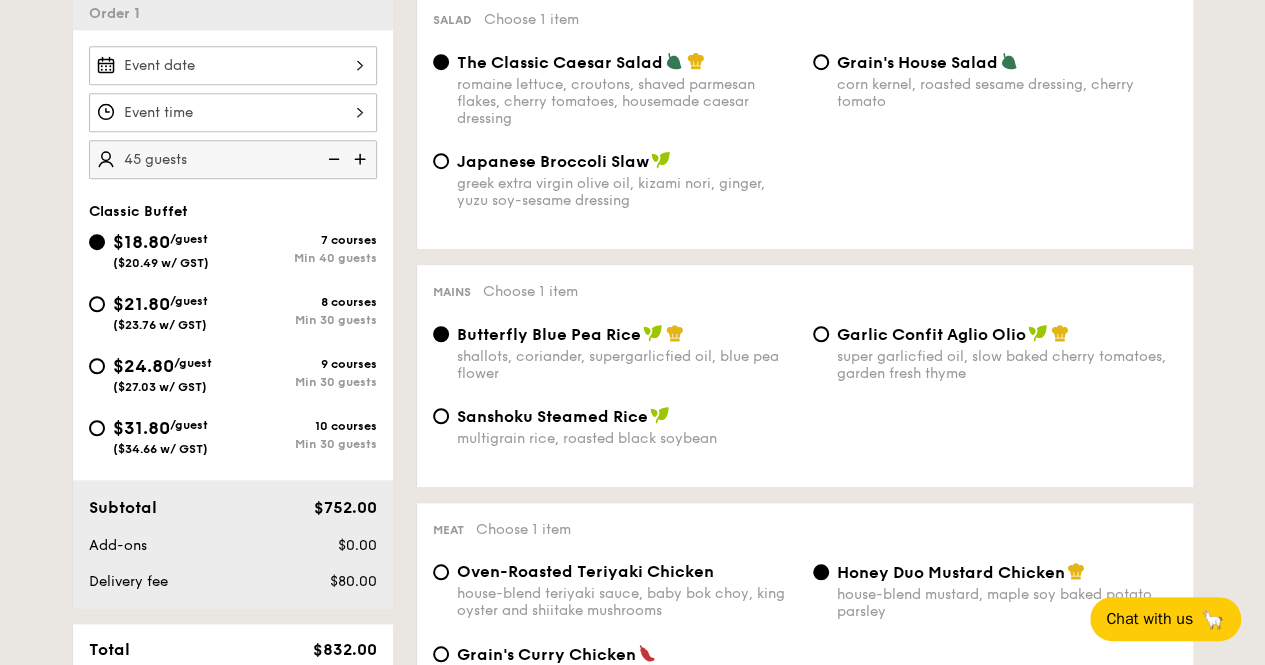 click at bounding box center [362, 159] 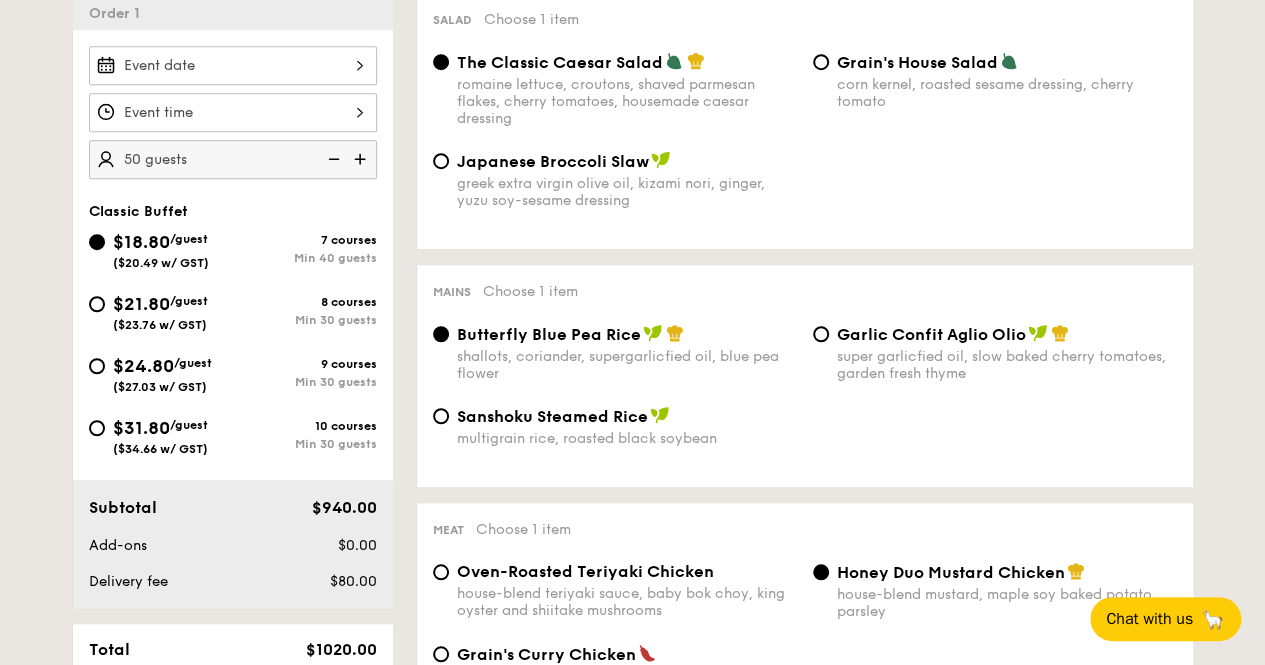 click at bounding box center (362, 159) 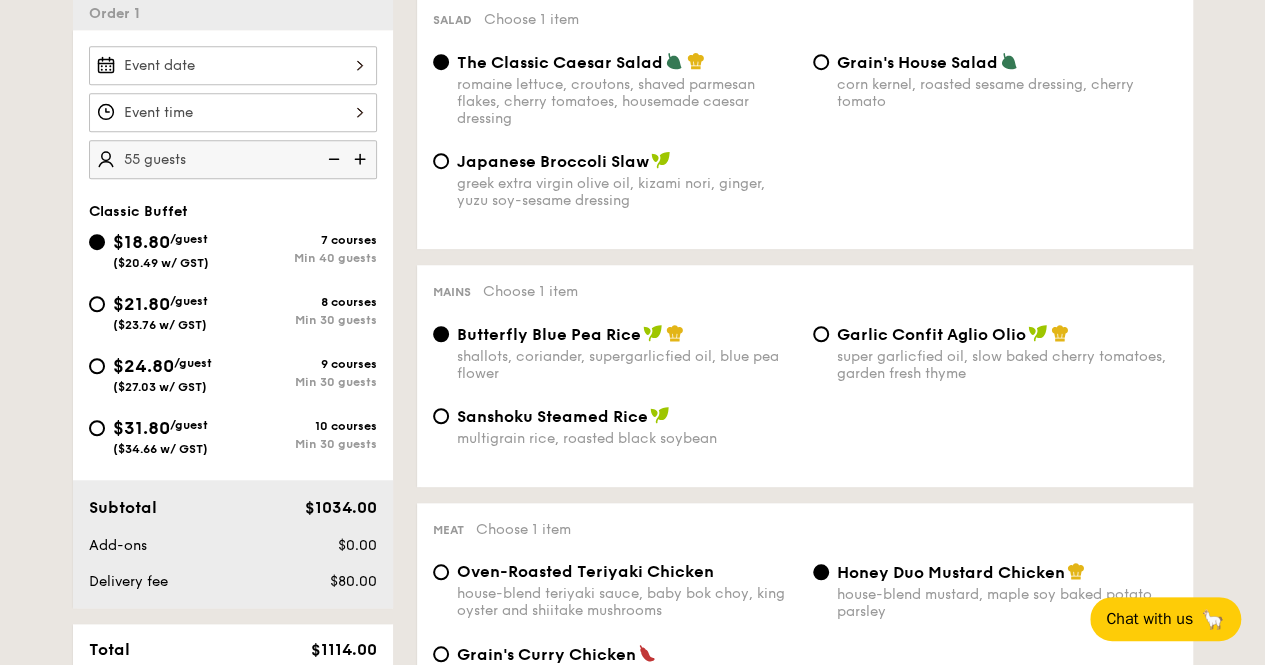 click at bounding box center [362, 159] 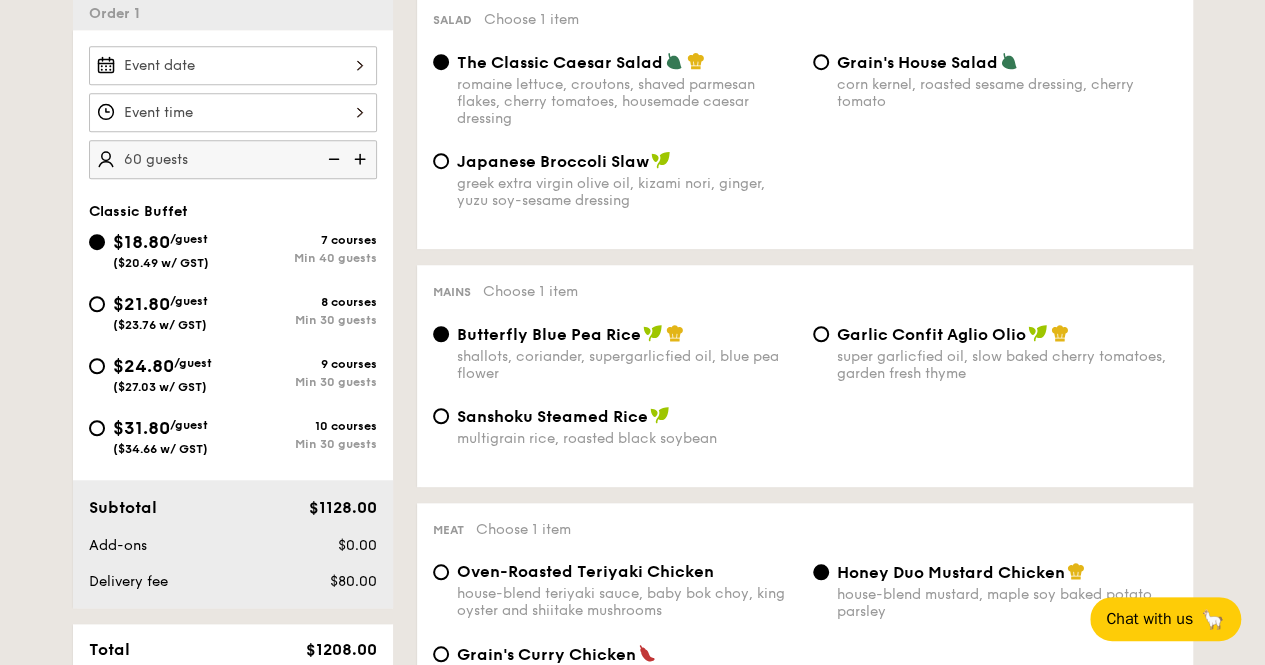 click at bounding box center [332, 159] 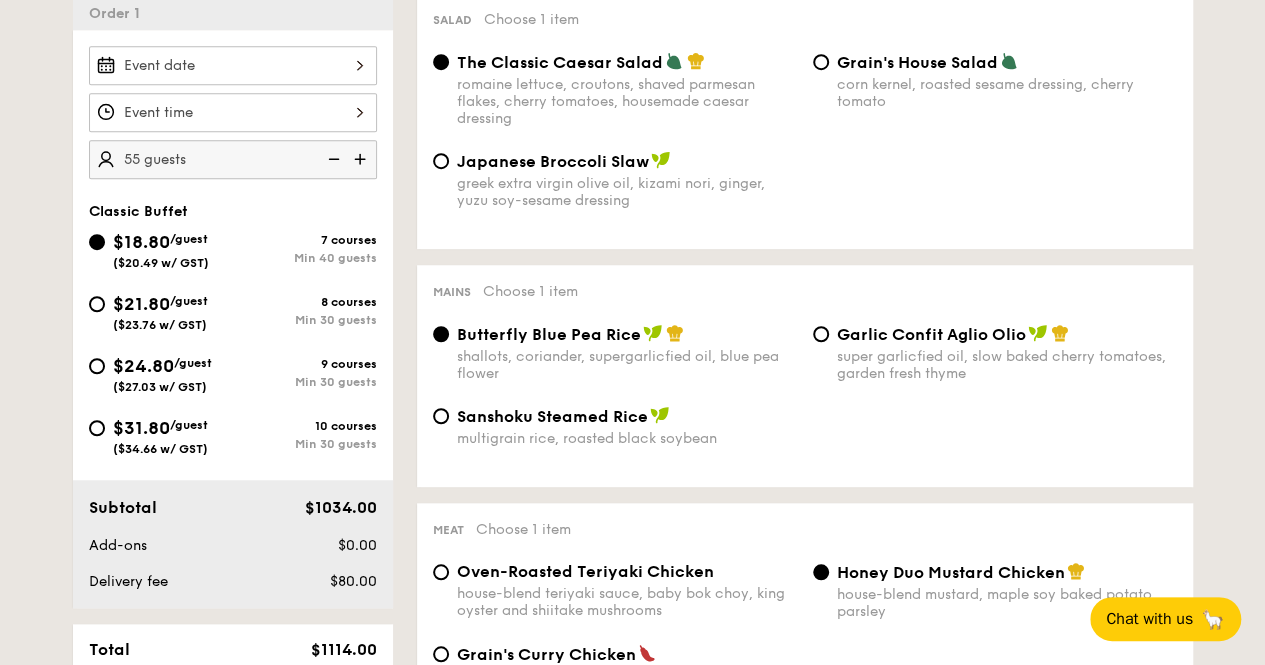click at bounding box center [332, 159] 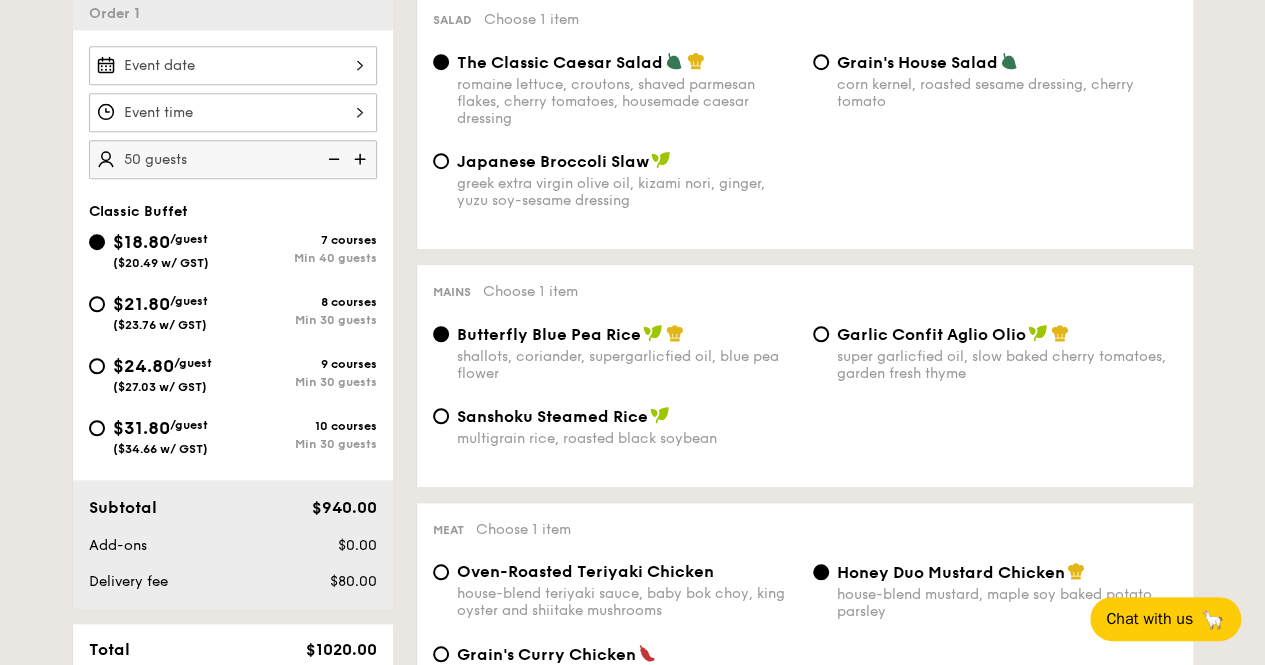 click at bounding box center [332, 159] 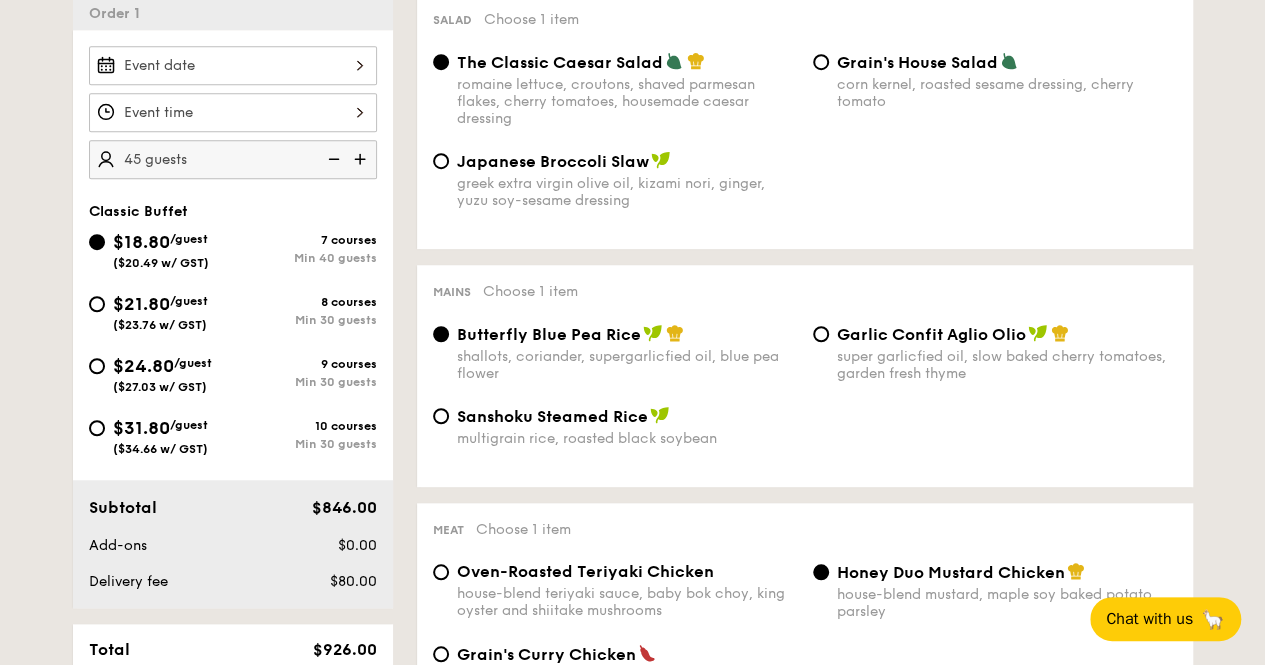 click at bounding box center (332, 159) 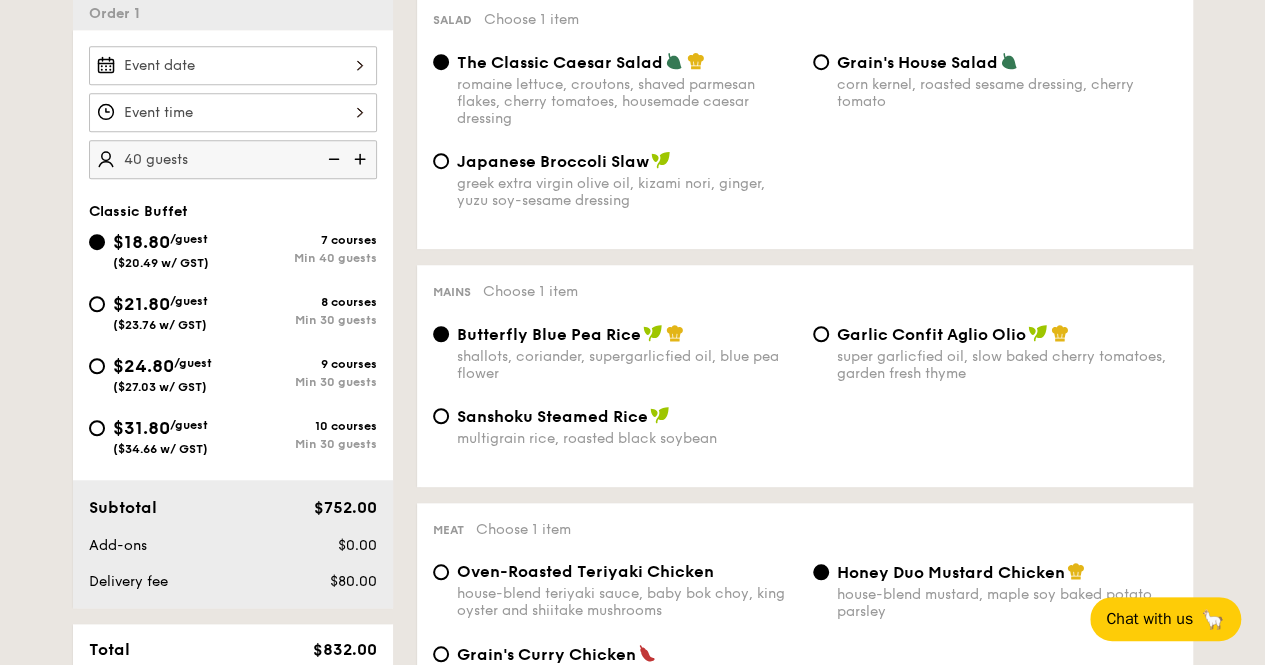 click at bounding box center (332, 159) 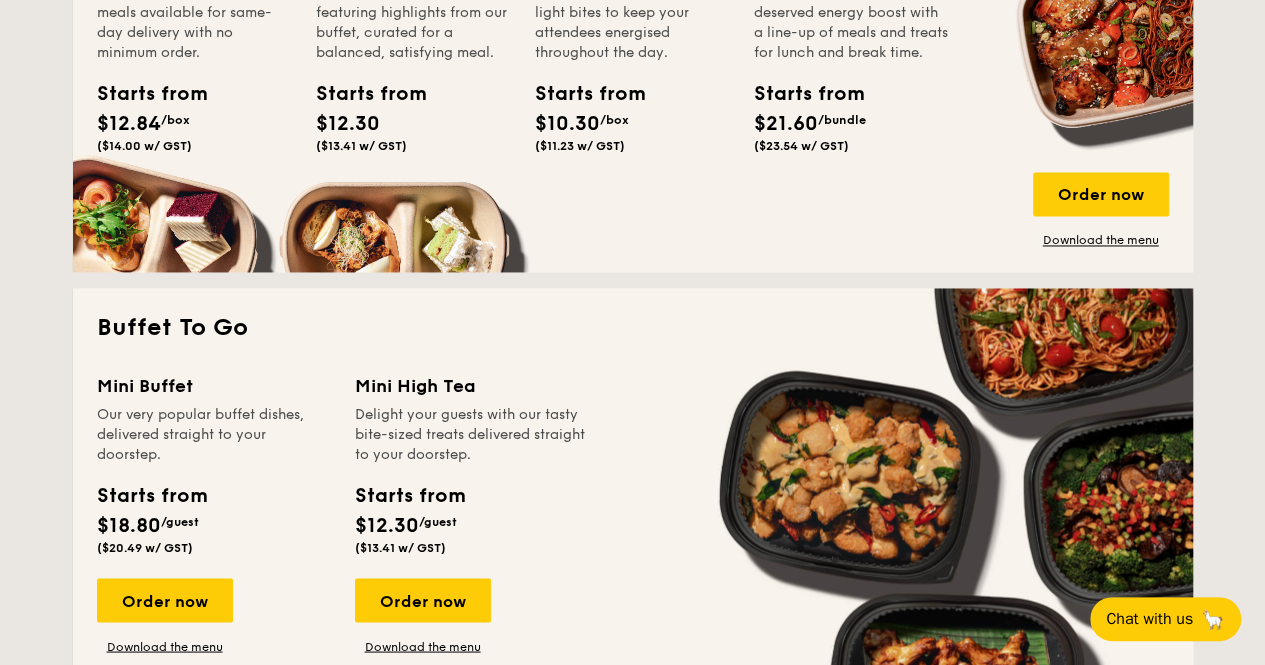 scroll, scrollTop: 1600, scrollLeft: 0, axis: vertical 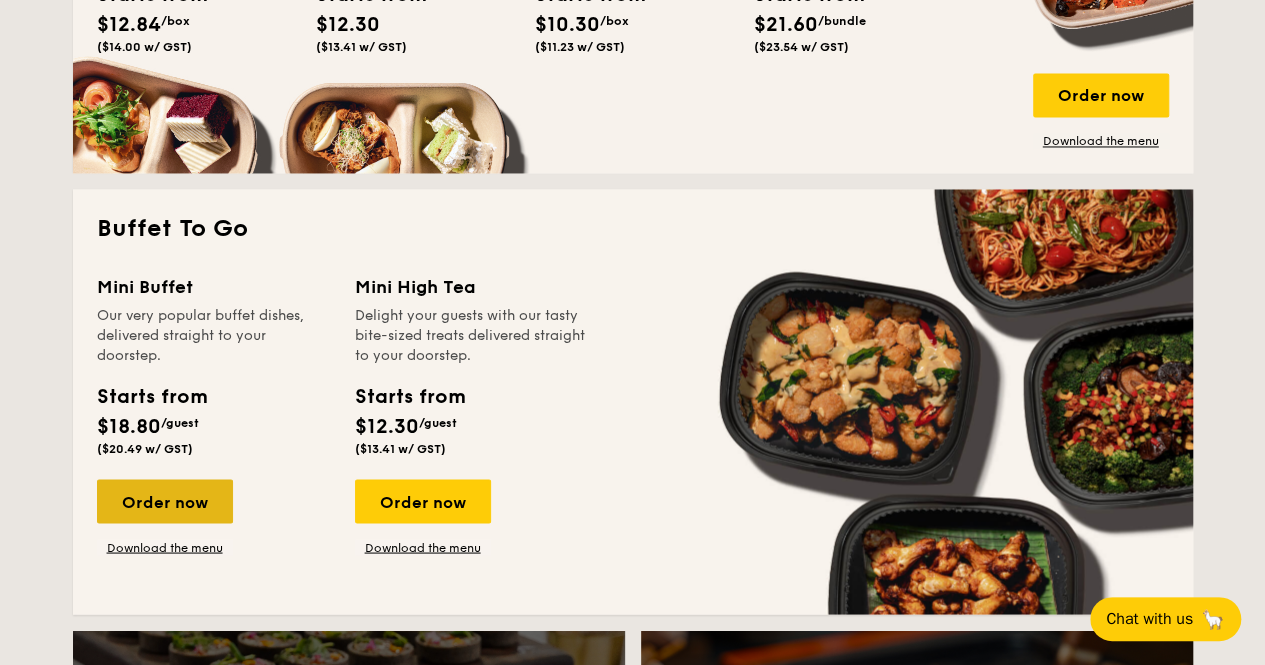 click on "Order now" at bounding box center [165, 501] 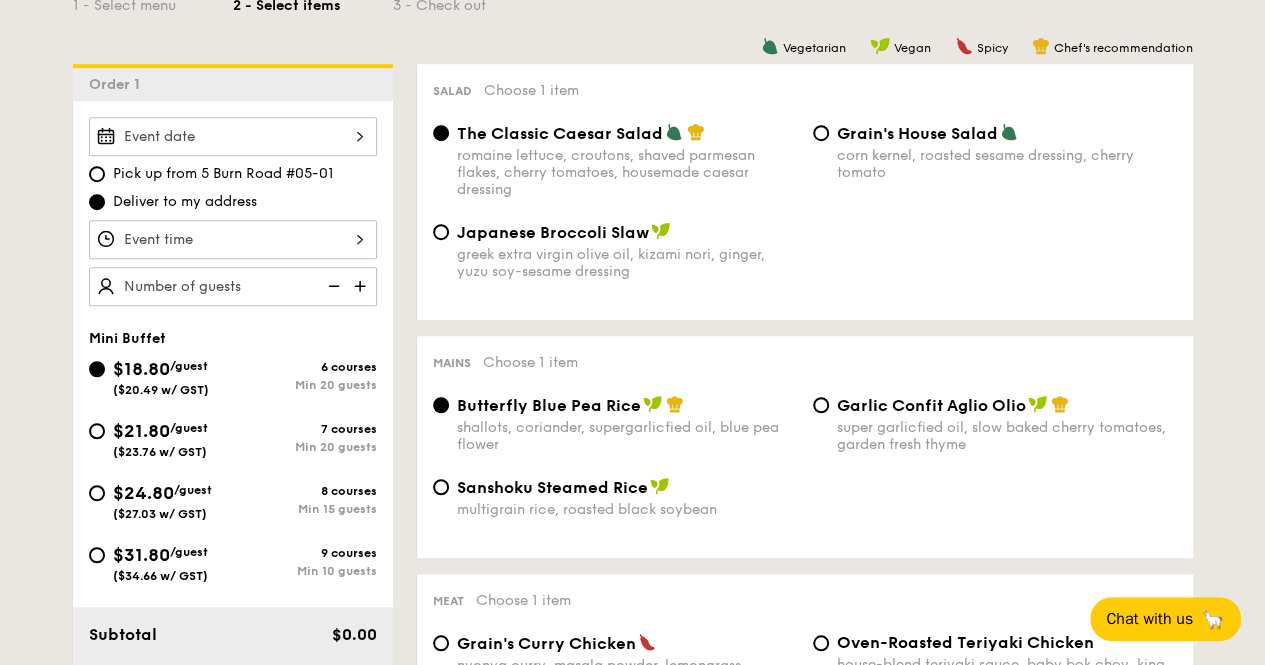 scroll, scrollTop: 600, scrollLeft: 0, axis: vertical 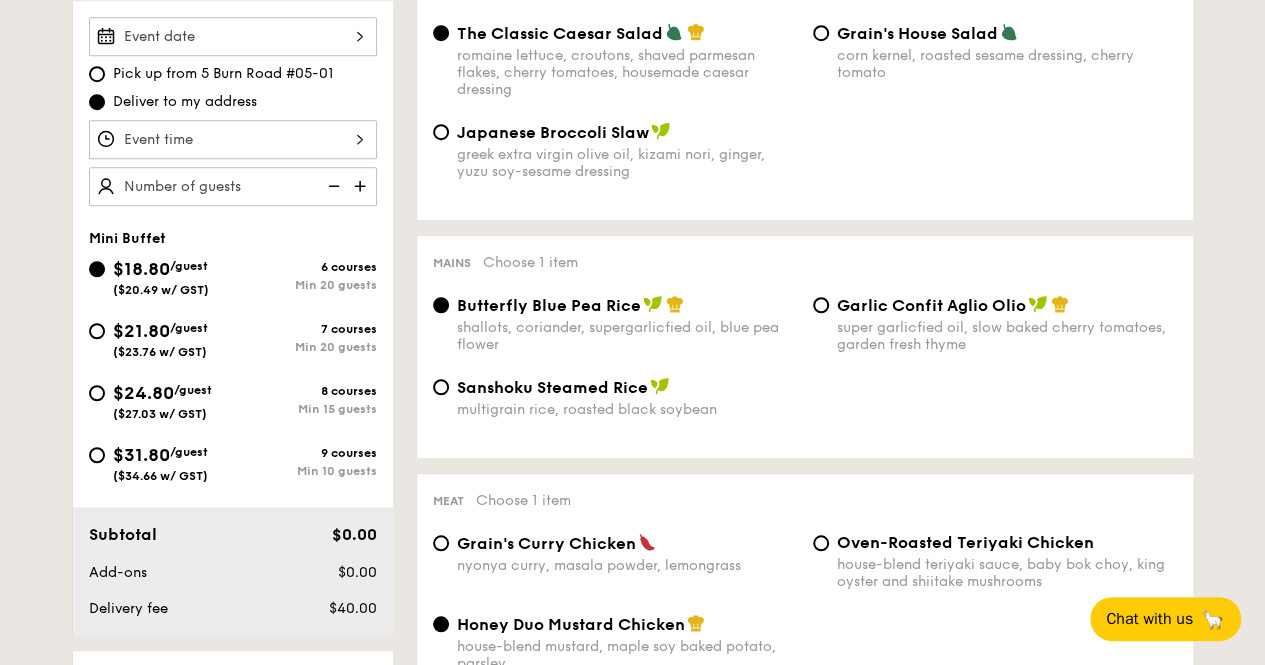 click on "($34.66 w/ GST)" at bounding box center [160, 476] 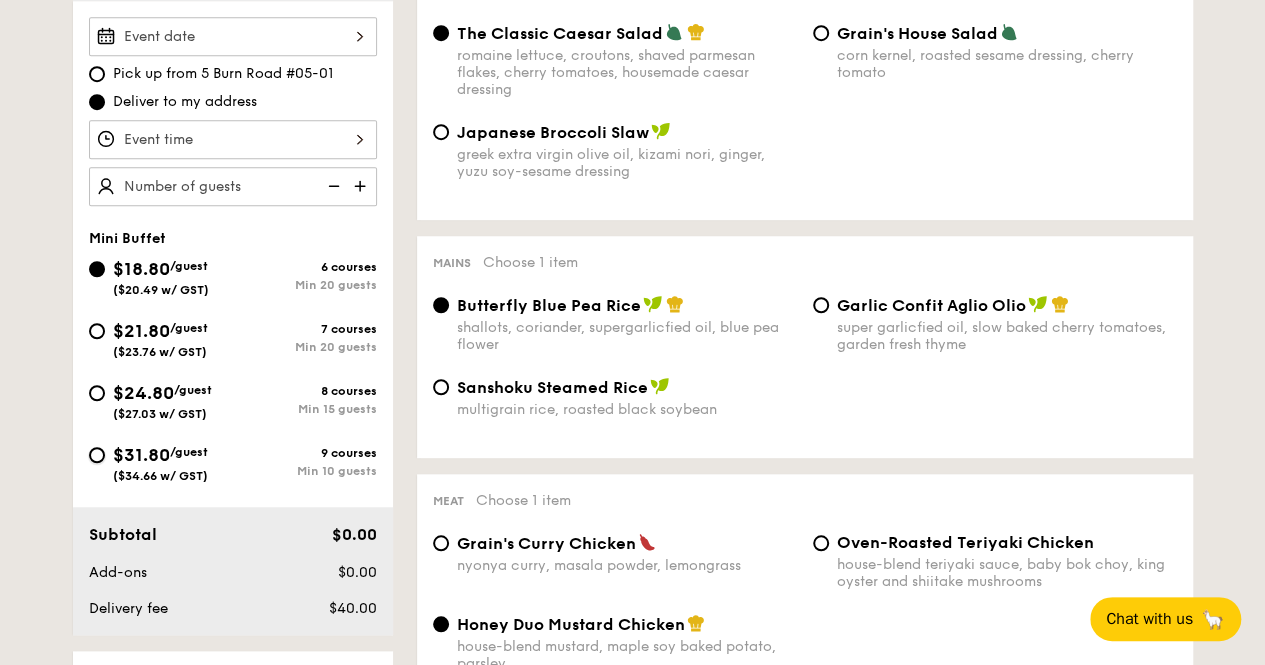 click on "$31.80
/guest
($34.66 w/ GST)
9 courses
Min 10 guests" at bounding box center [97, 455] 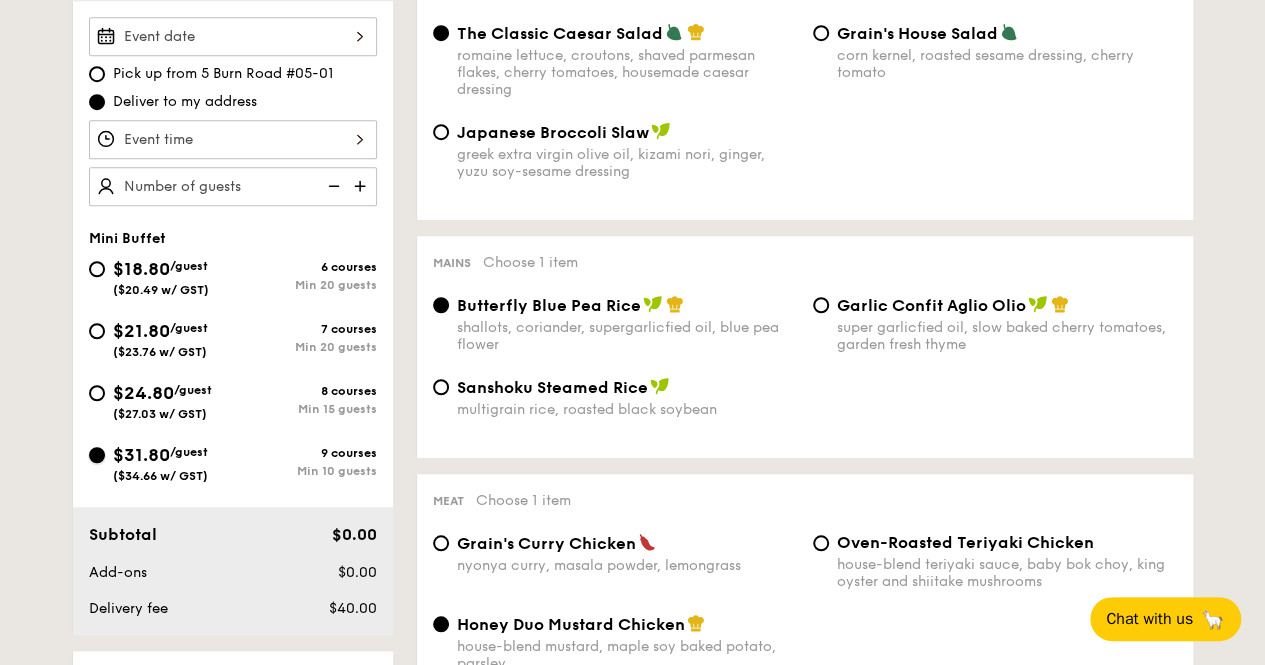radio on "true" 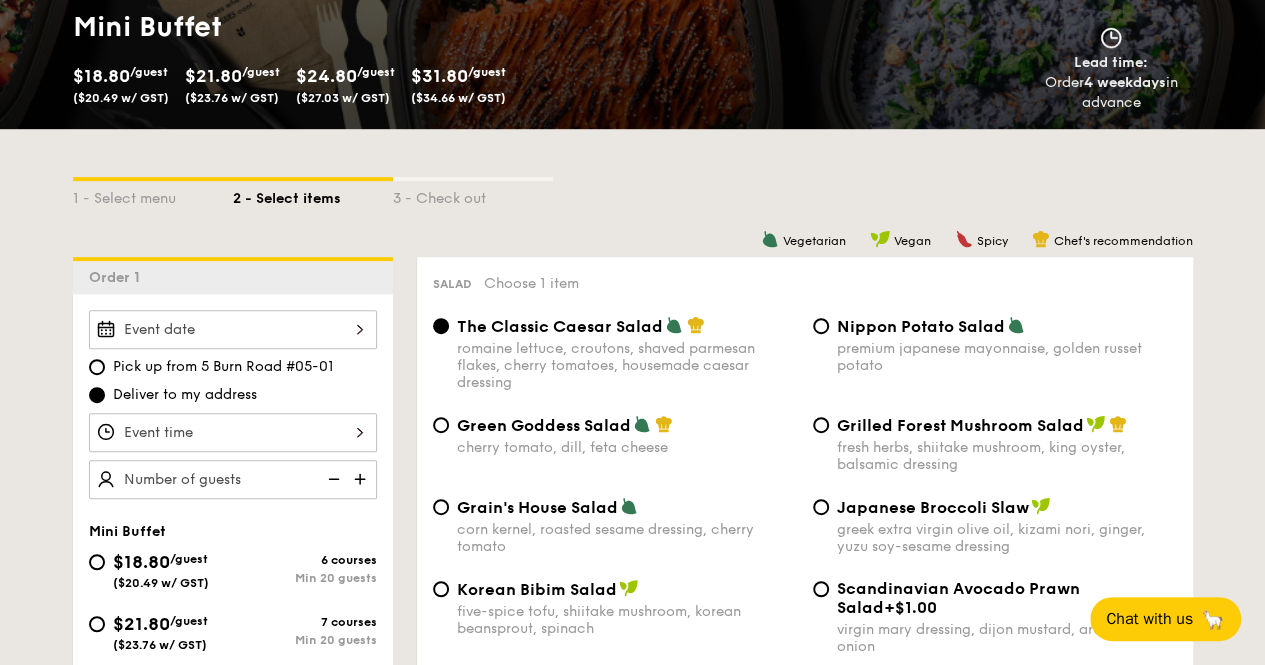 scroll, scrollTop: 300, scrollLeft: 0, axis: vertical 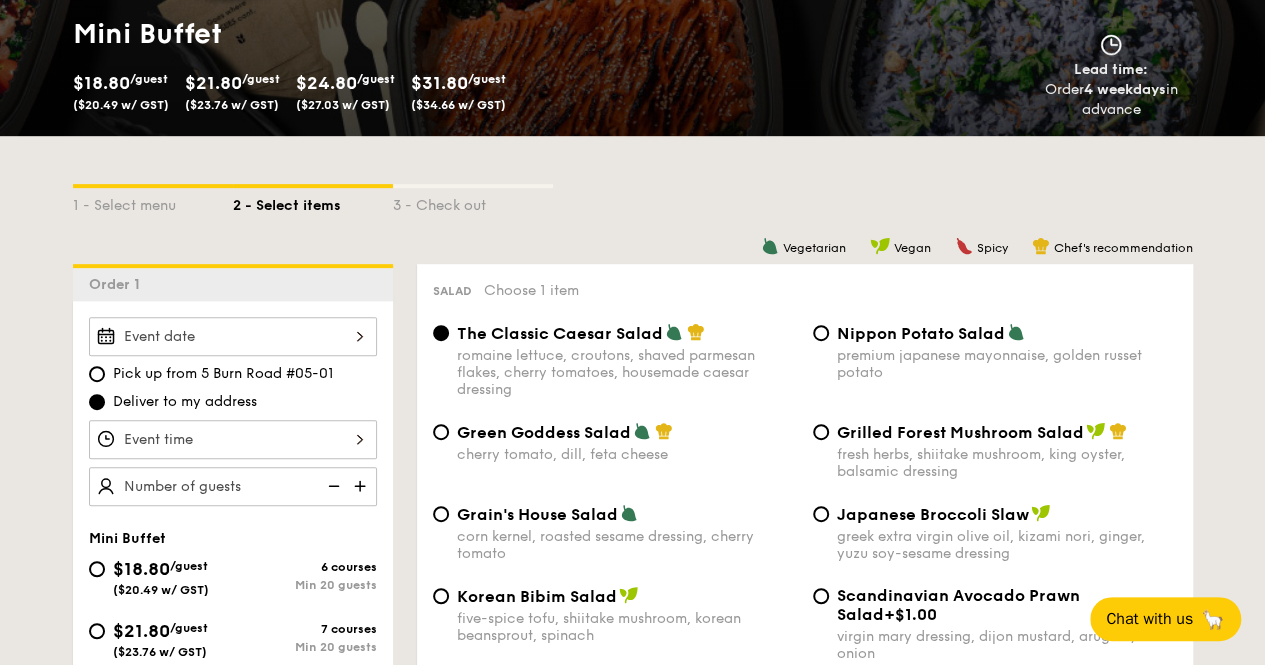click at bounding box center (362, 486) 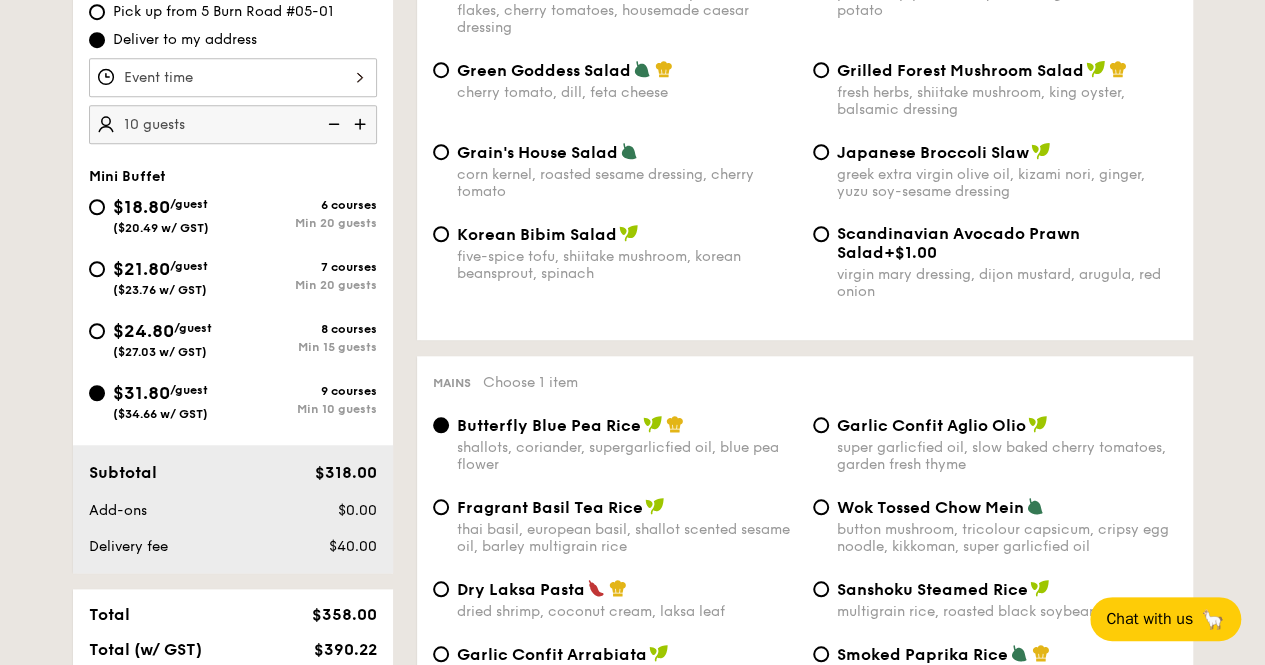 scroll, scrollTop: 658, scrollLeft: 0, axis: vertical 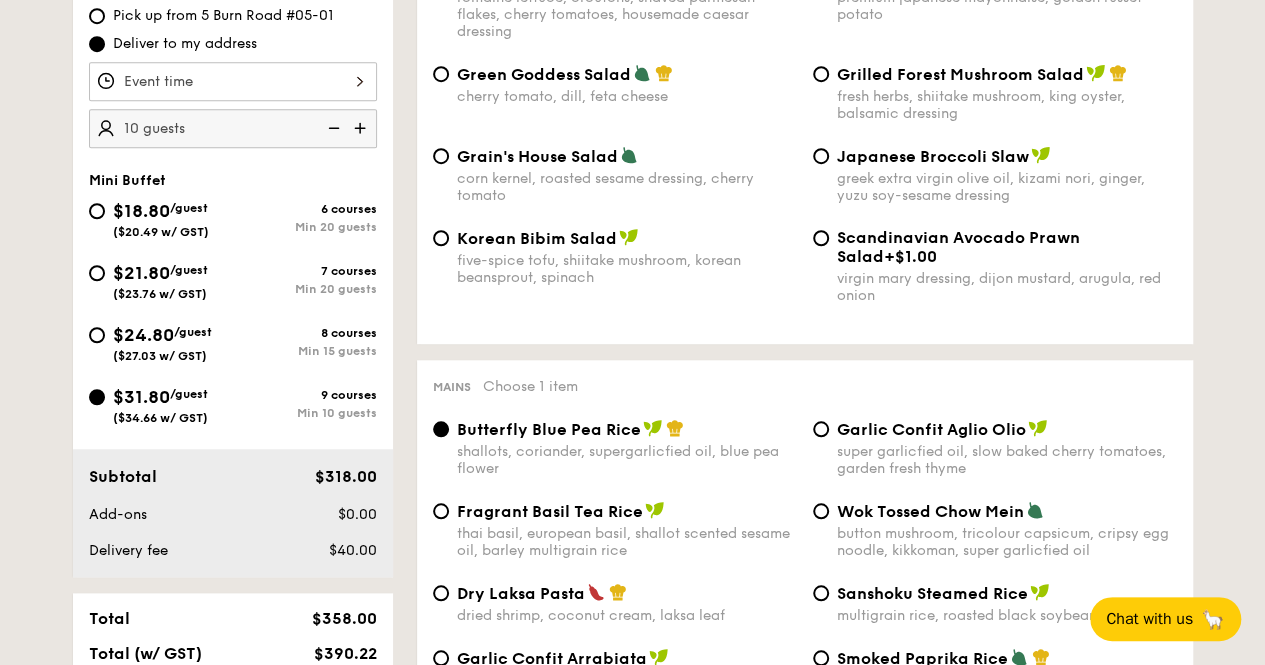 click on "($23.76 w/ GST)" at bounding box center (160, 294) 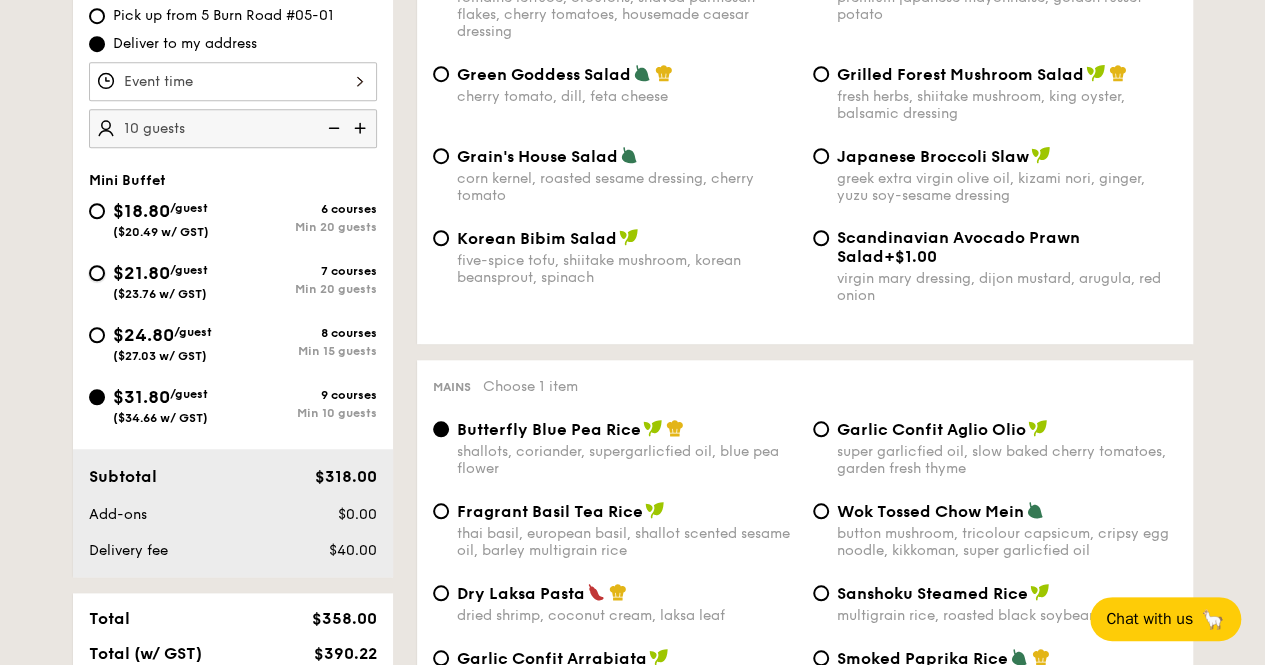 click on "$21.80
/guest
($23.76 w/ GST)
7 courses
Min 20 guests" at bounding box center [97, 273] 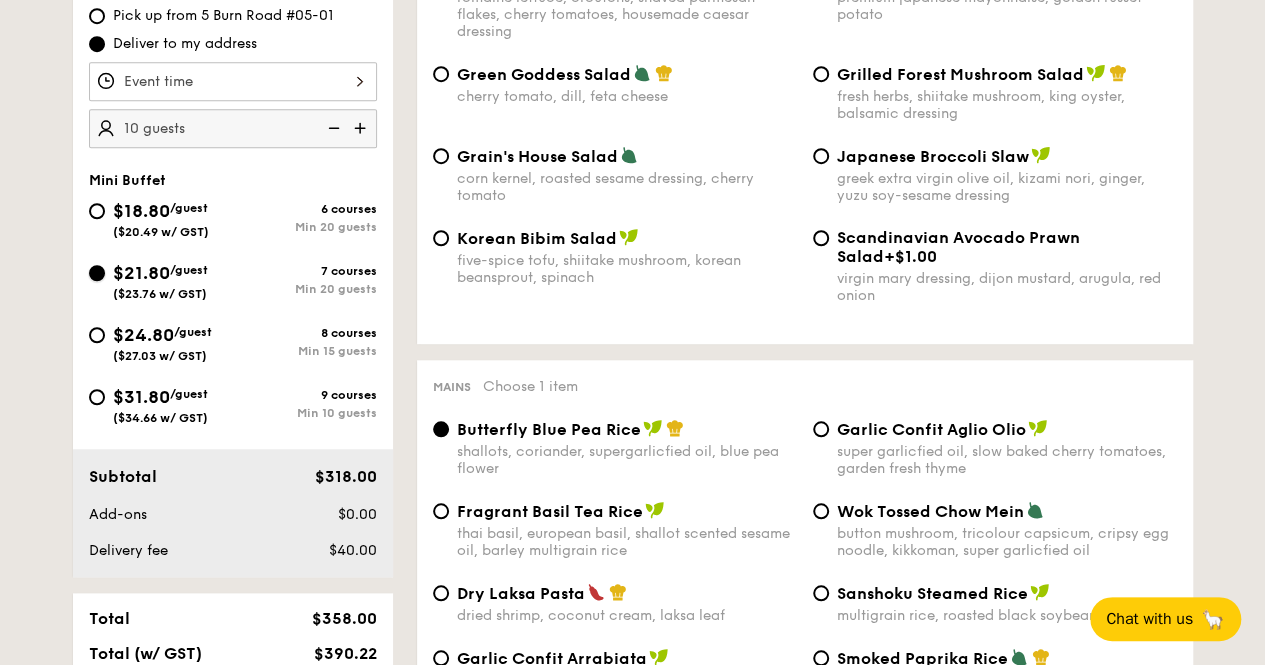 radio on "true" 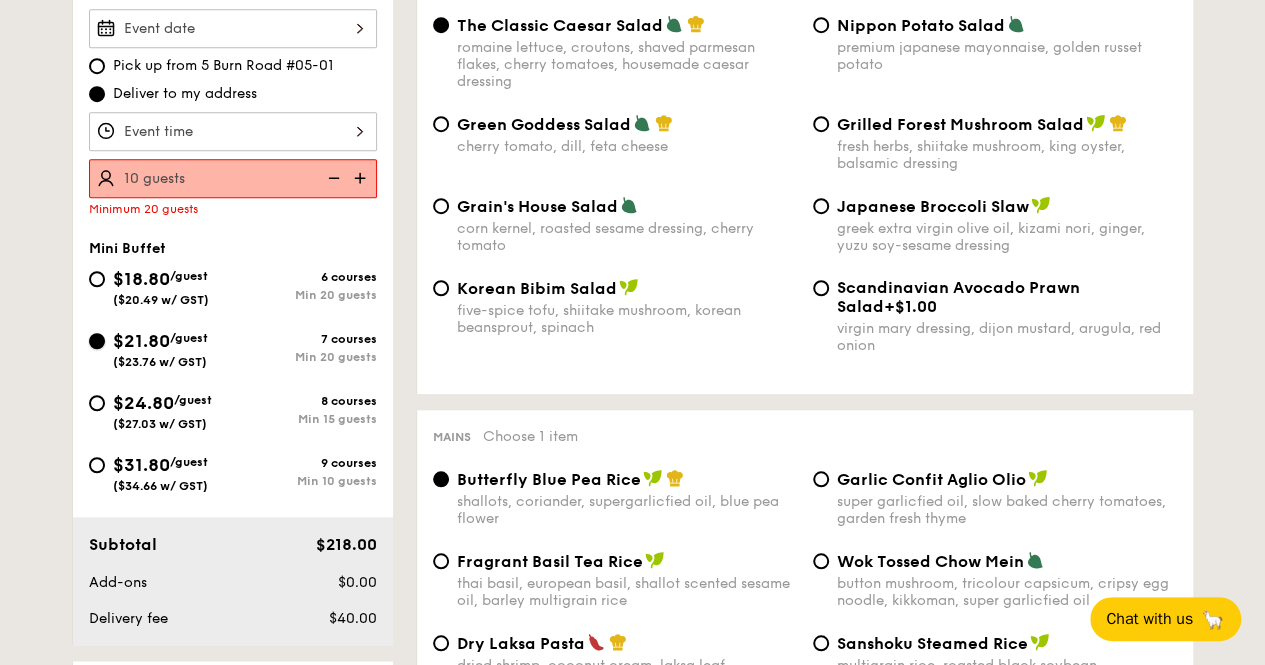 scroll, scrollTop: 607, scrollLeft: 0, axis: vertical 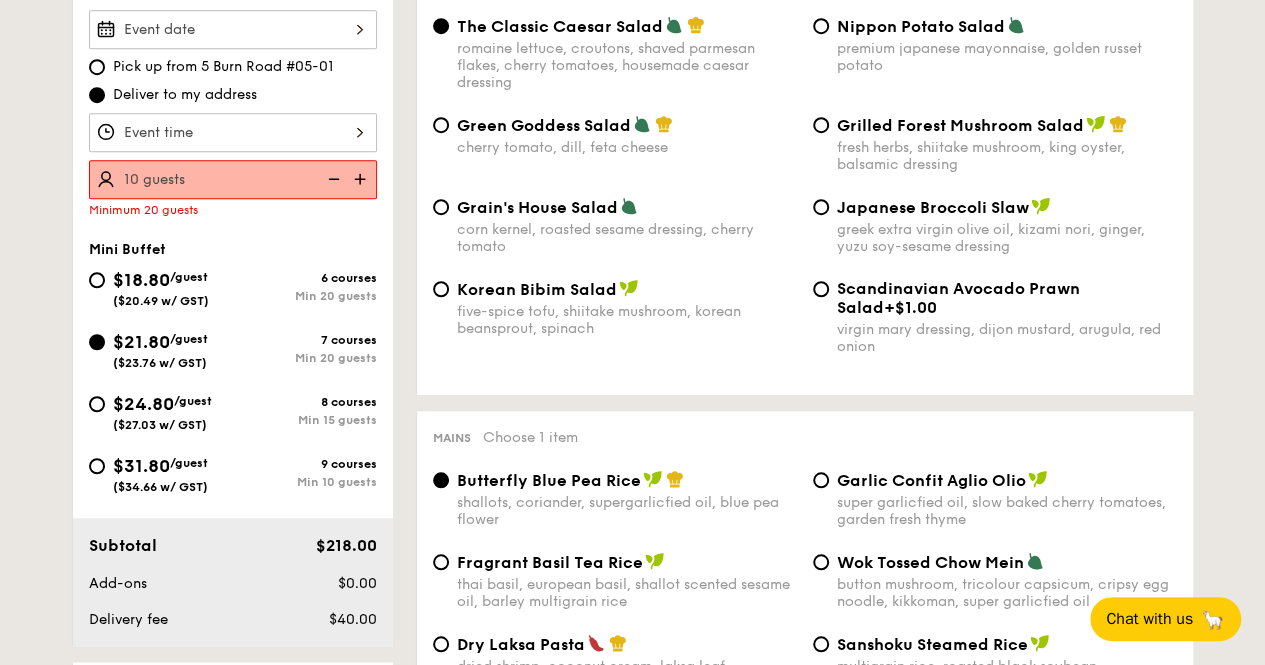 click at bounding box center (362, 179) 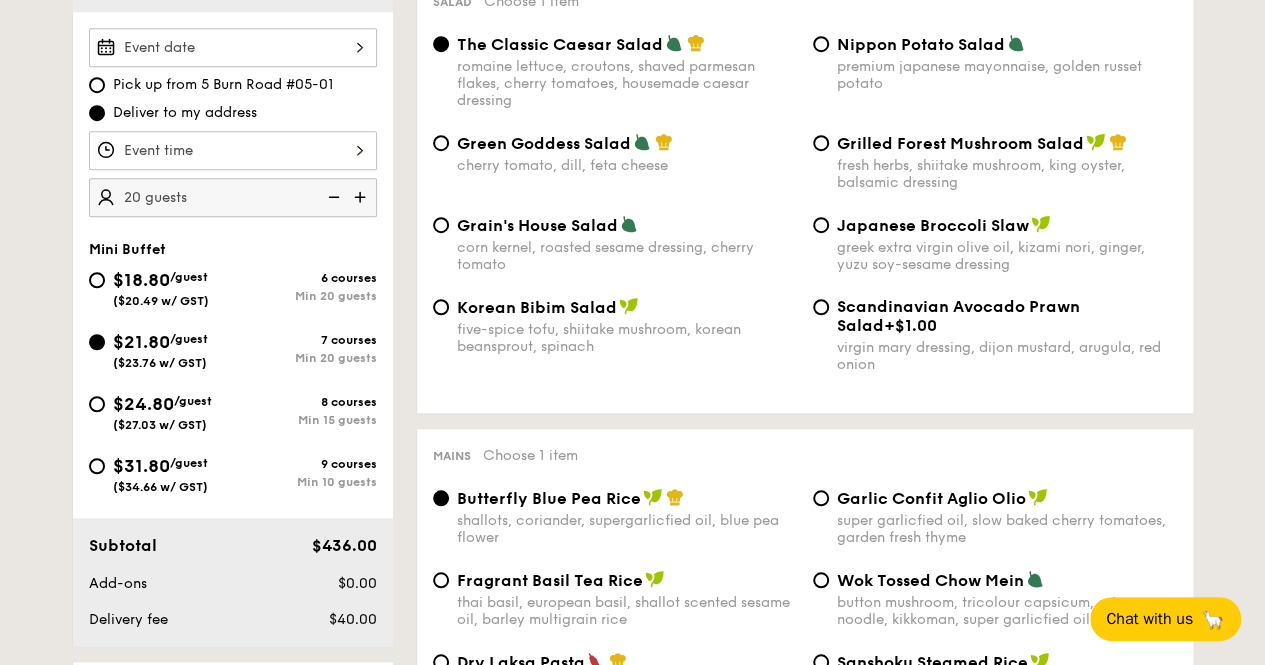 scroll, scrollTop: 590, scrollLeft: 0, axis: vertical 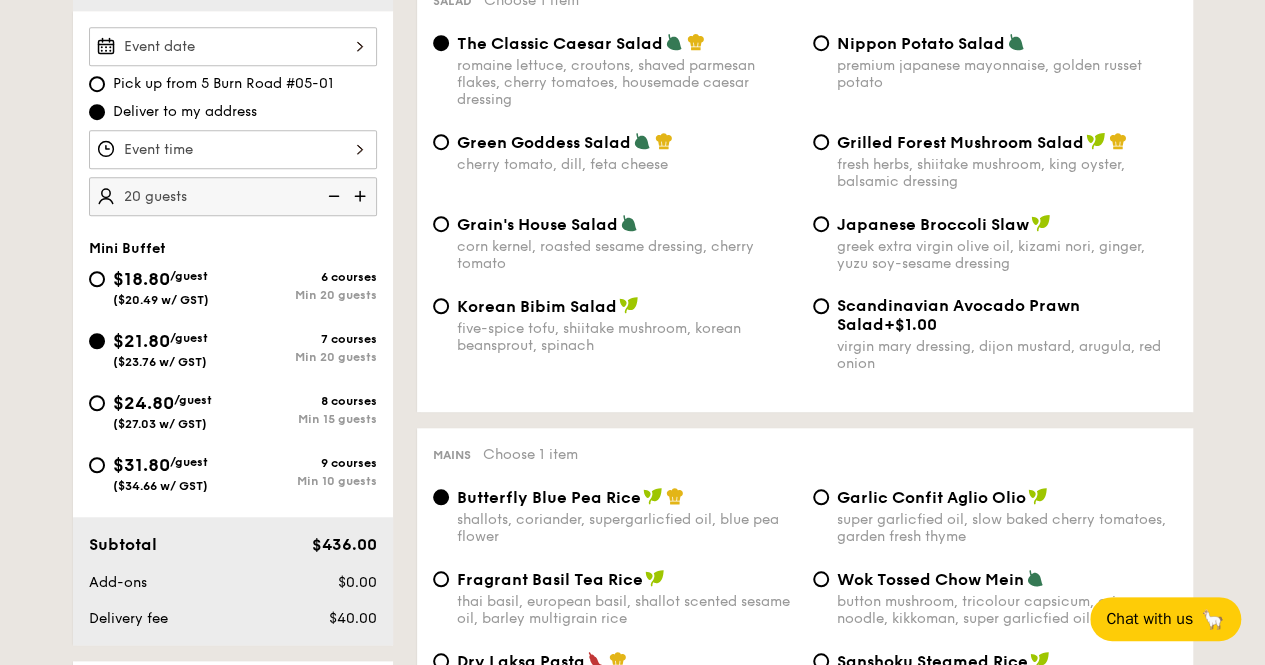 click on "Min 20 guests" at bounding box center [305, 295] 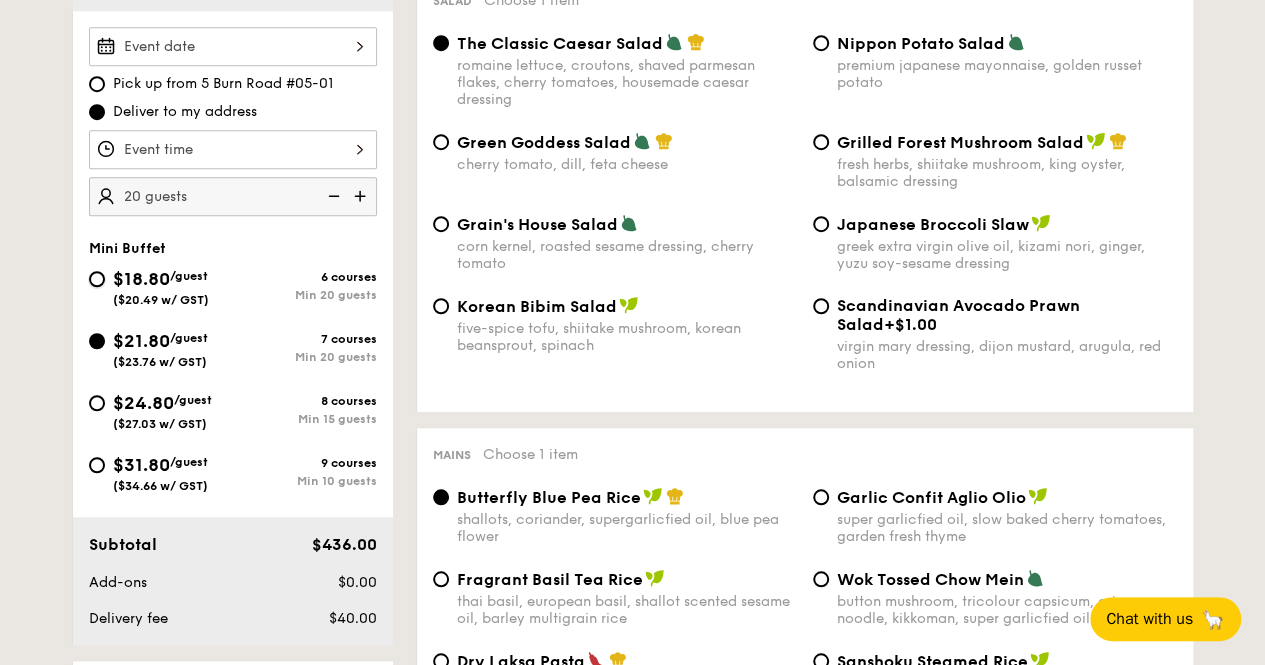 click on "$18.80
/guest
($20.49 w/ GST)
6 courses
Min 20 guests" at bounding box center [97, 279] 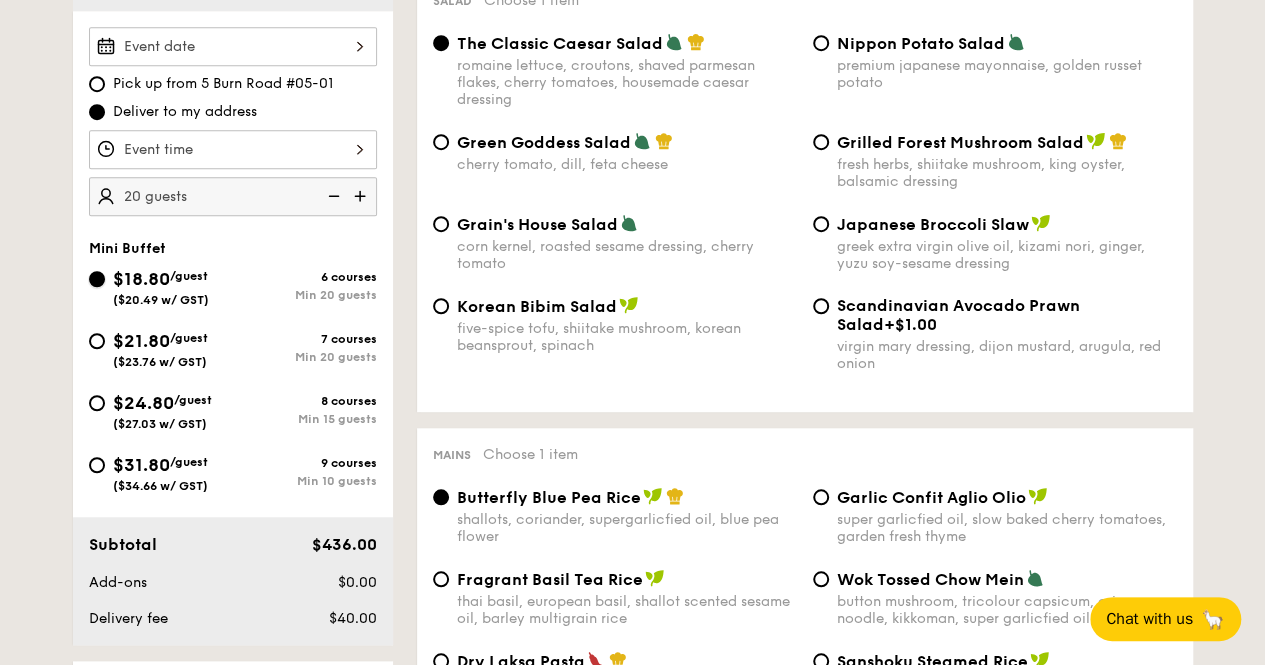 radio on "true" 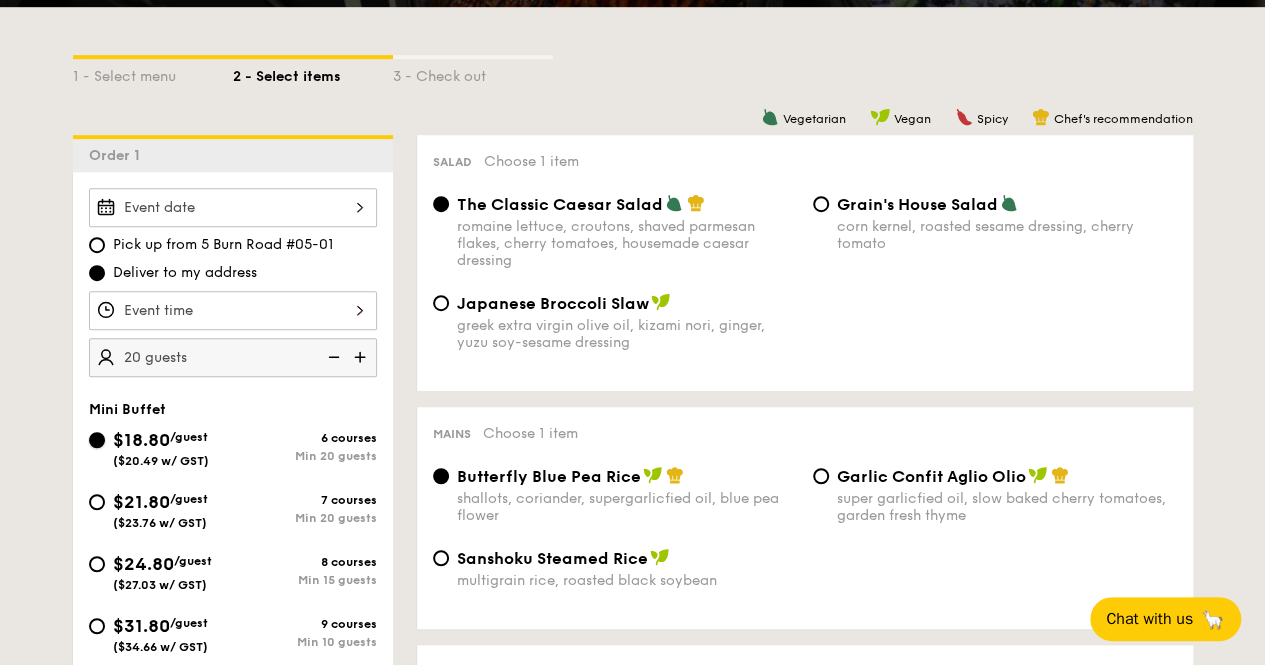 scroll, scrollTop: 600, scrollLeft: 0, axis: vertical 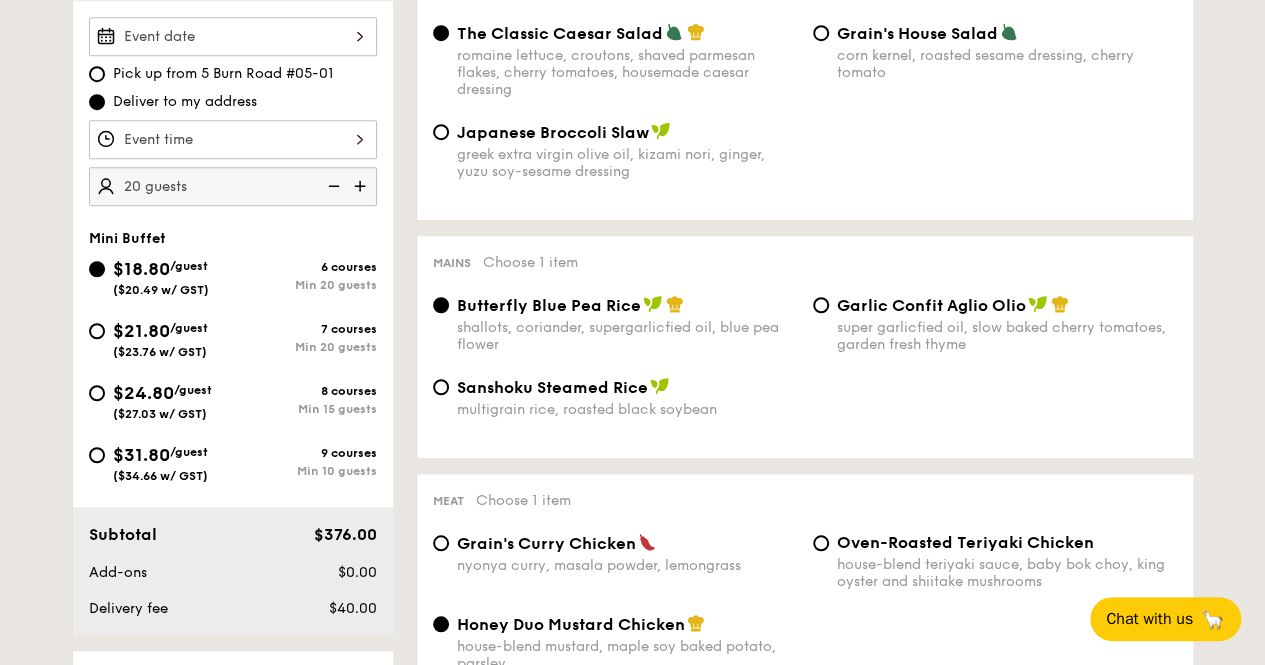 click on "Min 20 guests" at bounding box center (305, 347) 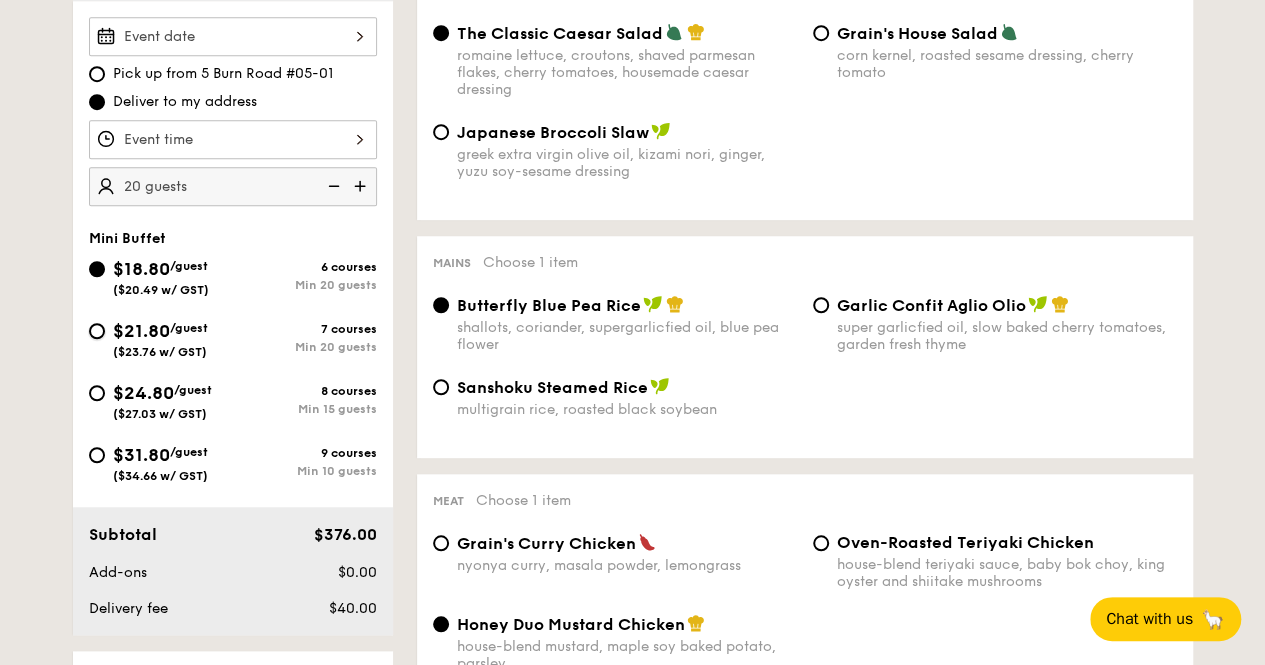 click on "$21.80
/guest
($23.76 w/ GST)
7 courses
Min 20 guests" at bounding box center (97, 331) 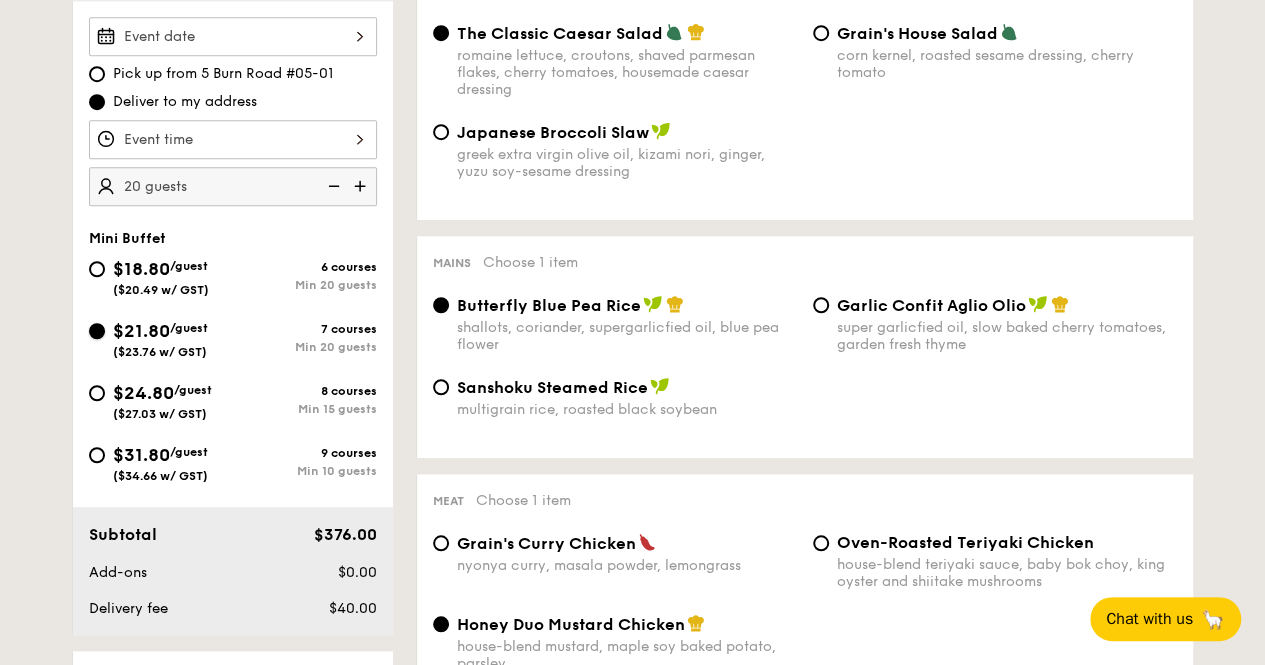 radio on "true" 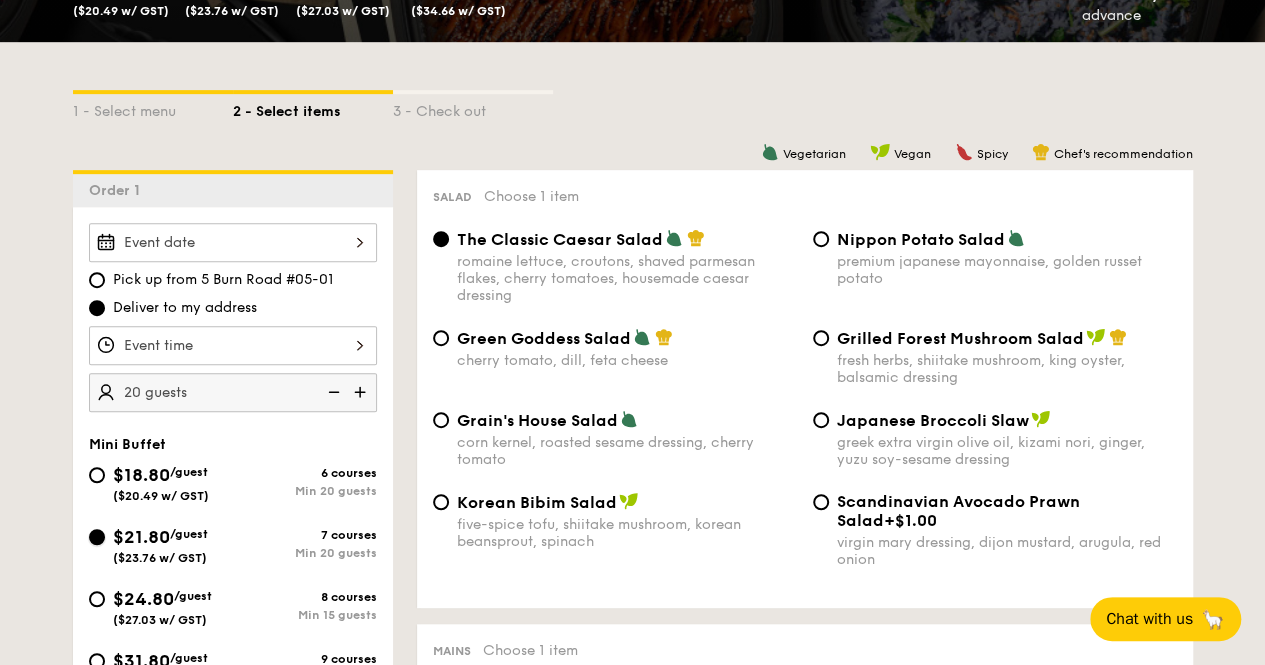 scroll, scrollTop: 500, scrollLeft: 0, axis: vertical 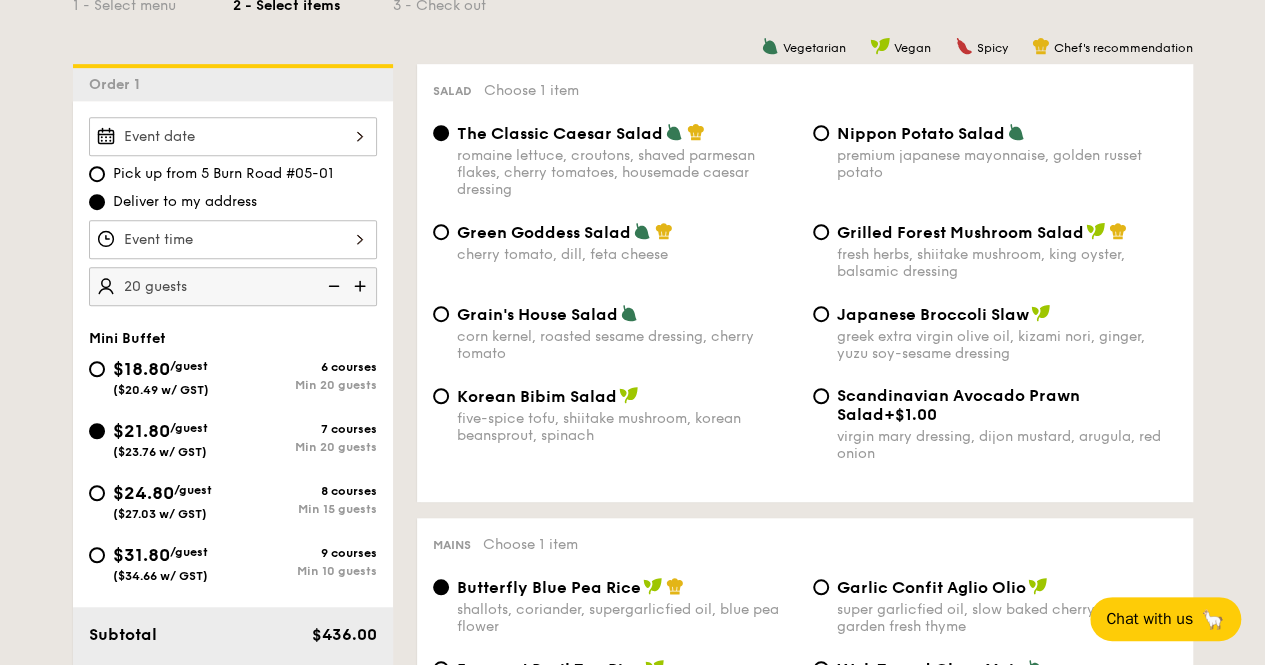 click on "$18.80
/guest
($20.49 w/ GST)" at bounding box center (161, 376) 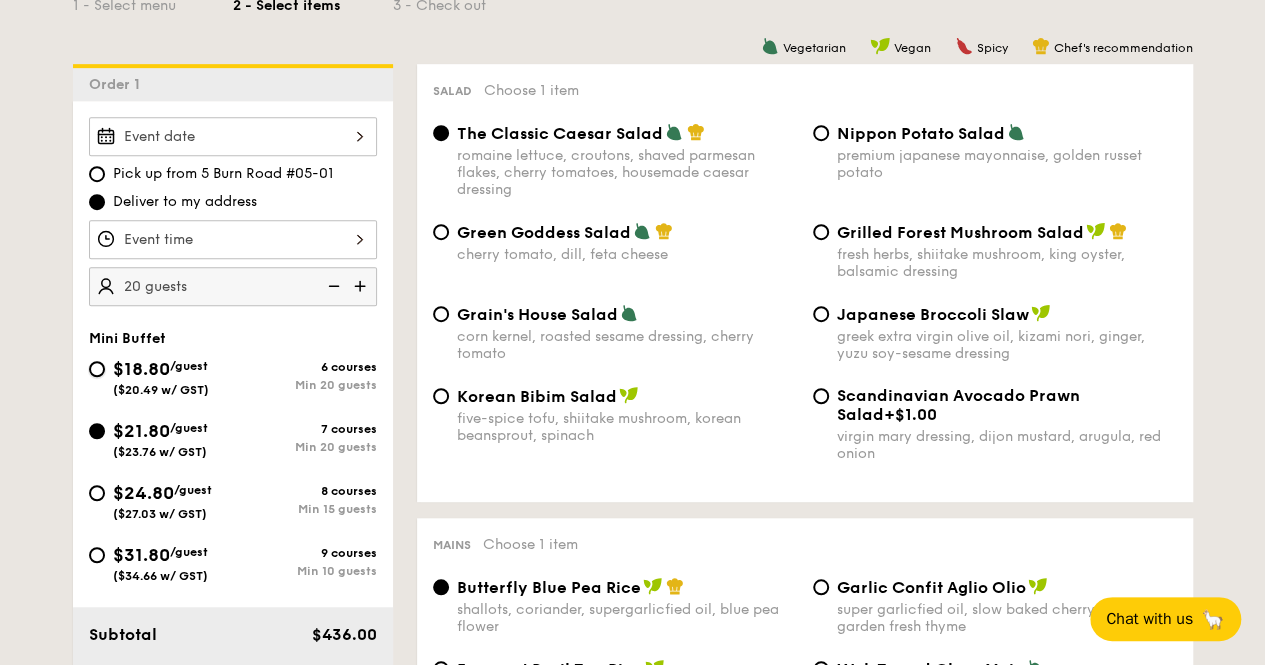 click on "$18.80
/guest
($20.49 w/ GST)
6 courses
Min 20 guests" at bounding box center [97, 369] 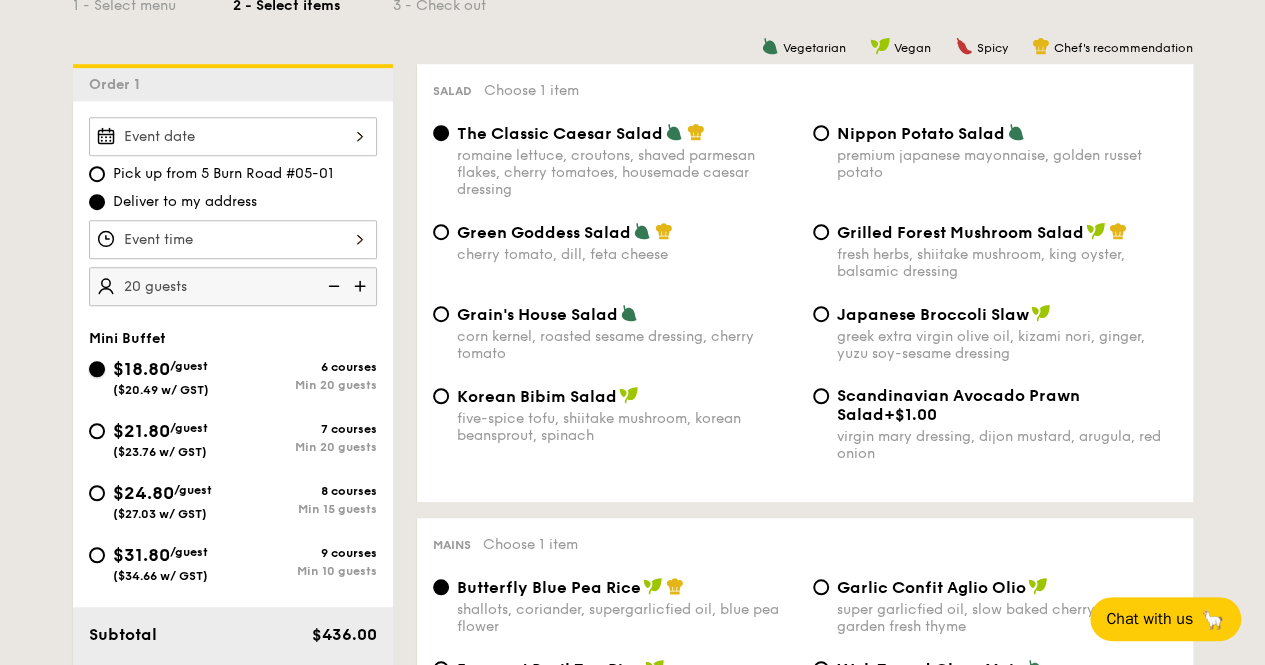 radio on "true" 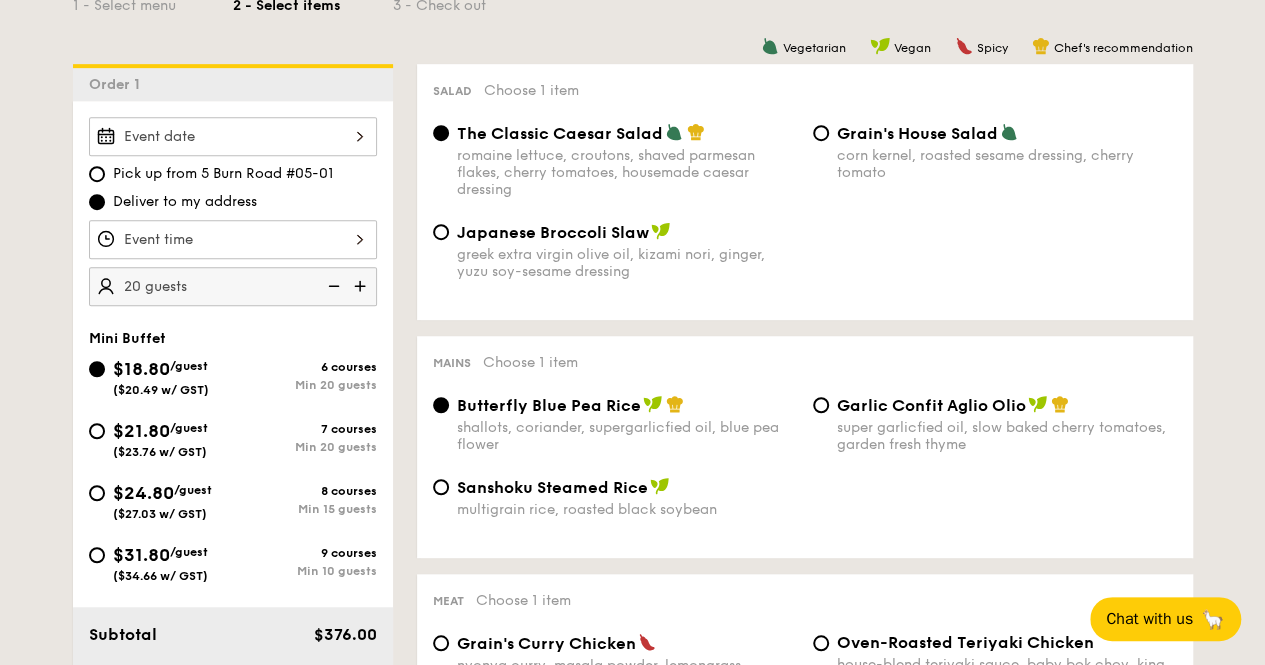 click on "$21.80
/guest
($23.76 w/ GST)" at bounding box center [160, 438] 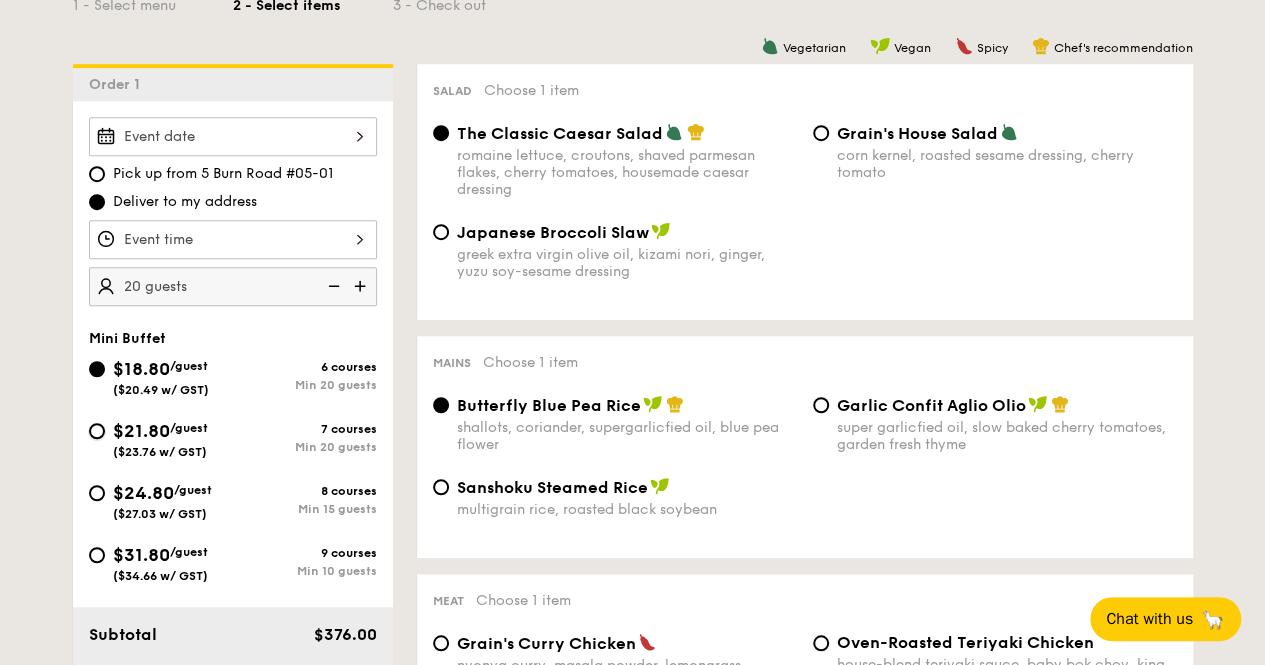 click on "$21.80
/guest
($23.76 w/ GST)
7 courses
Min 20 guests" at bounding box center (97, 431) 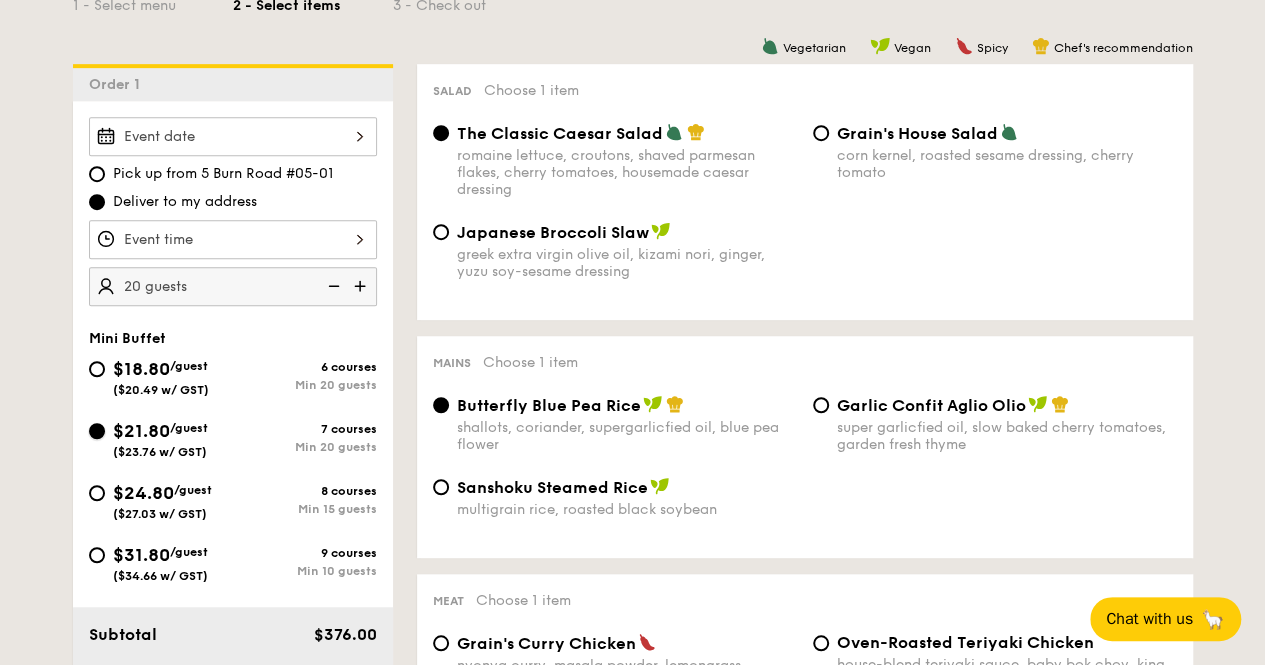 radio on "true" 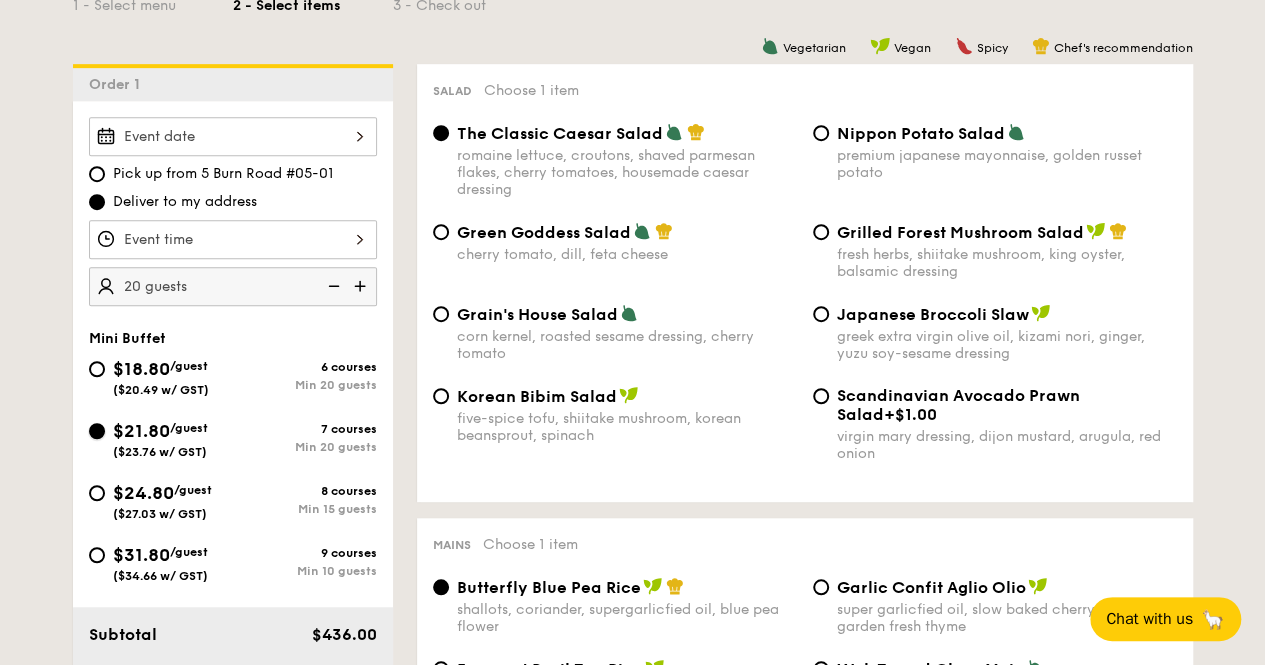 scroll, scrollTop: 600, scrollLeft: 0, axis: vertical 